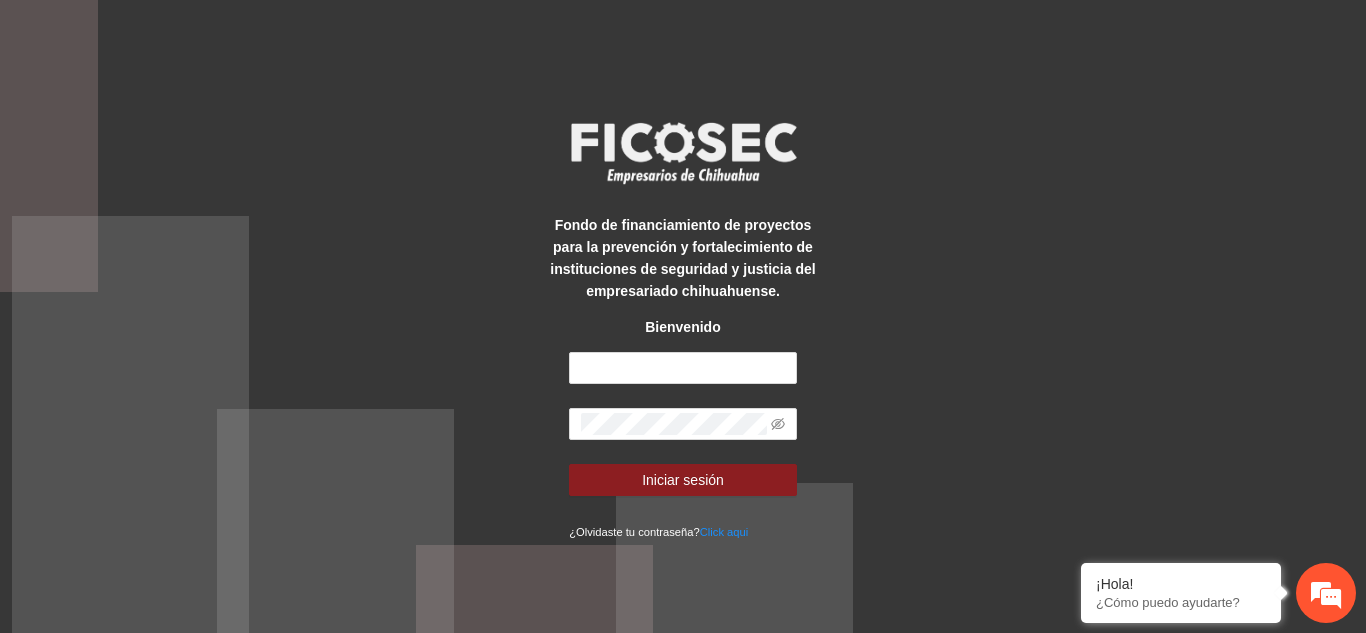 scroll, scrollTop: 0, scrollLeft: 0, axis: both 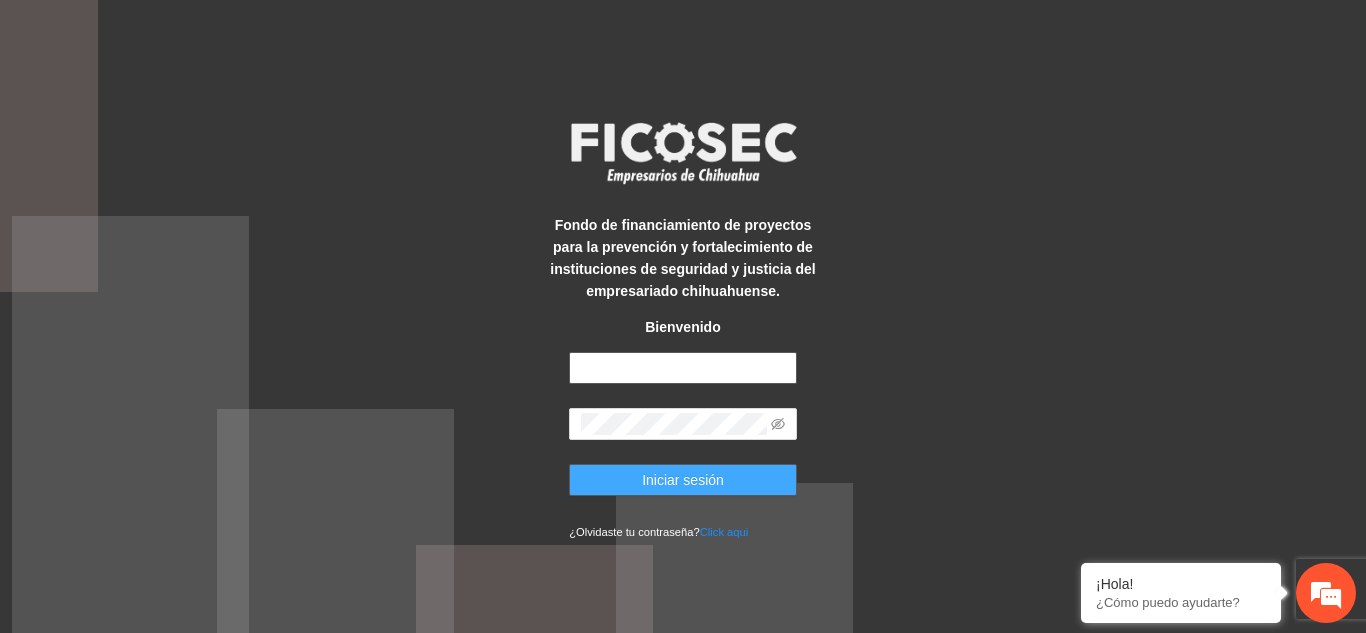 type on "**********" 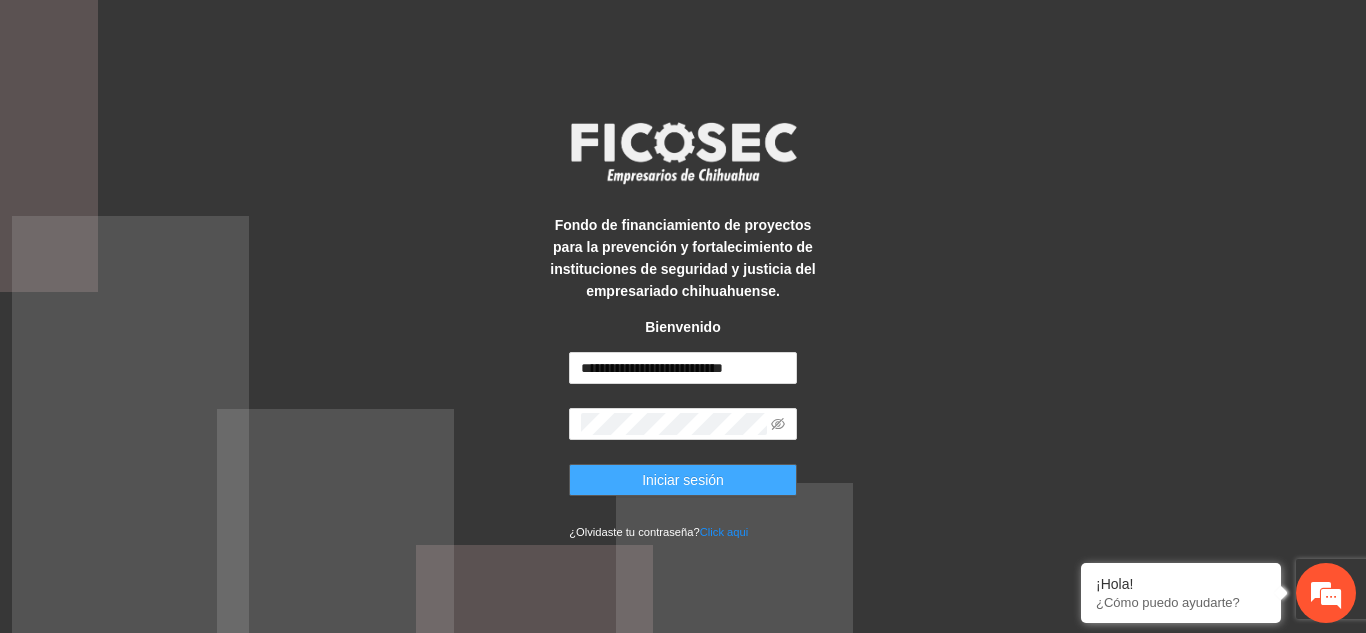 click on "Iniciar sesión" at bounding box center [683, 480] 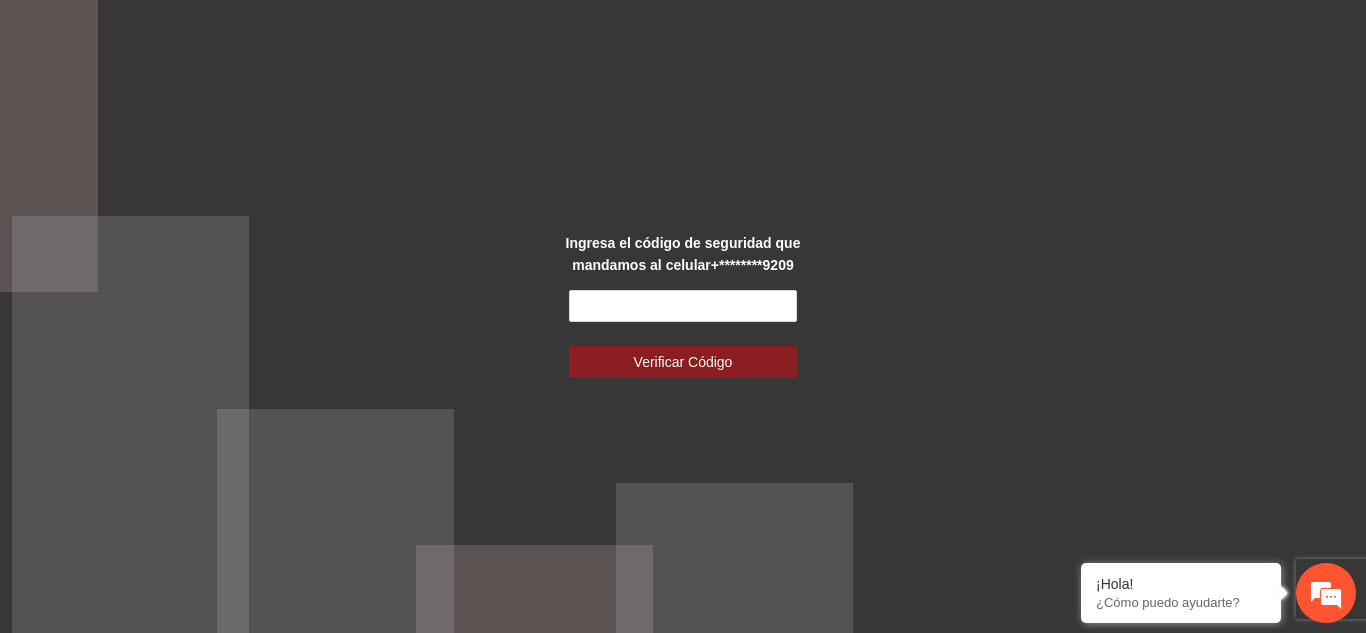 scroll, scrollTop: 0, scrollLeft: 0, axis: both 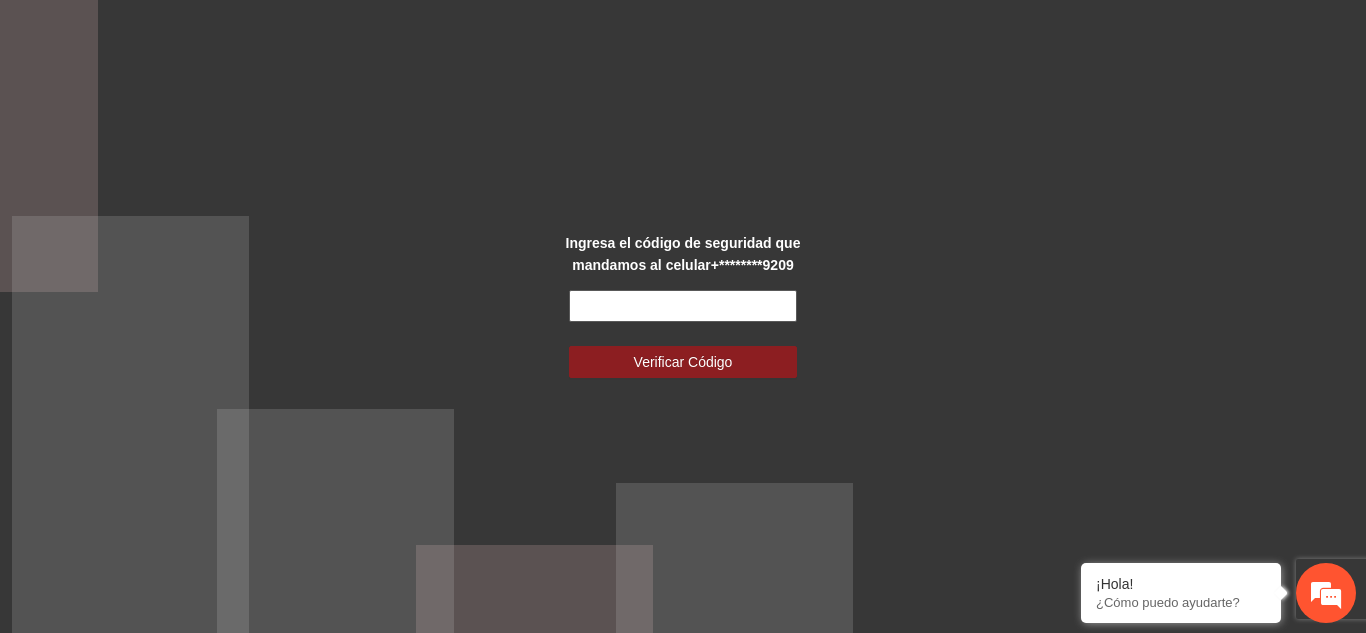 click at bounding box center [683, 306] 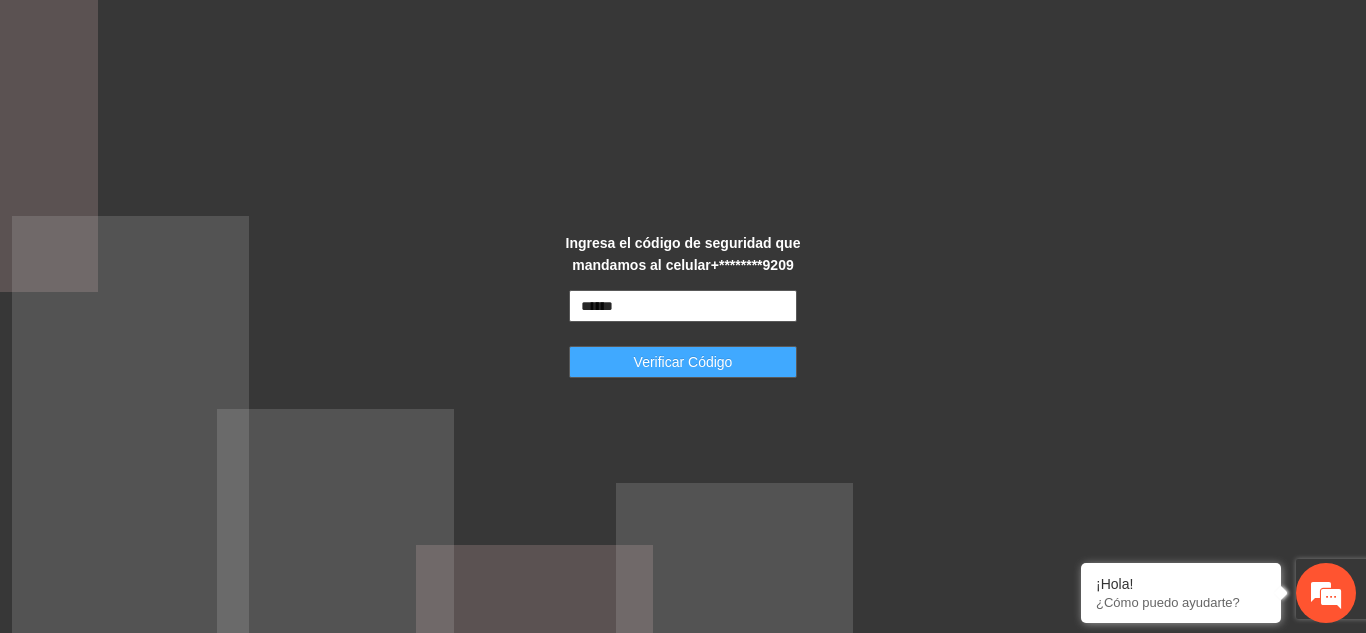 type on "******" 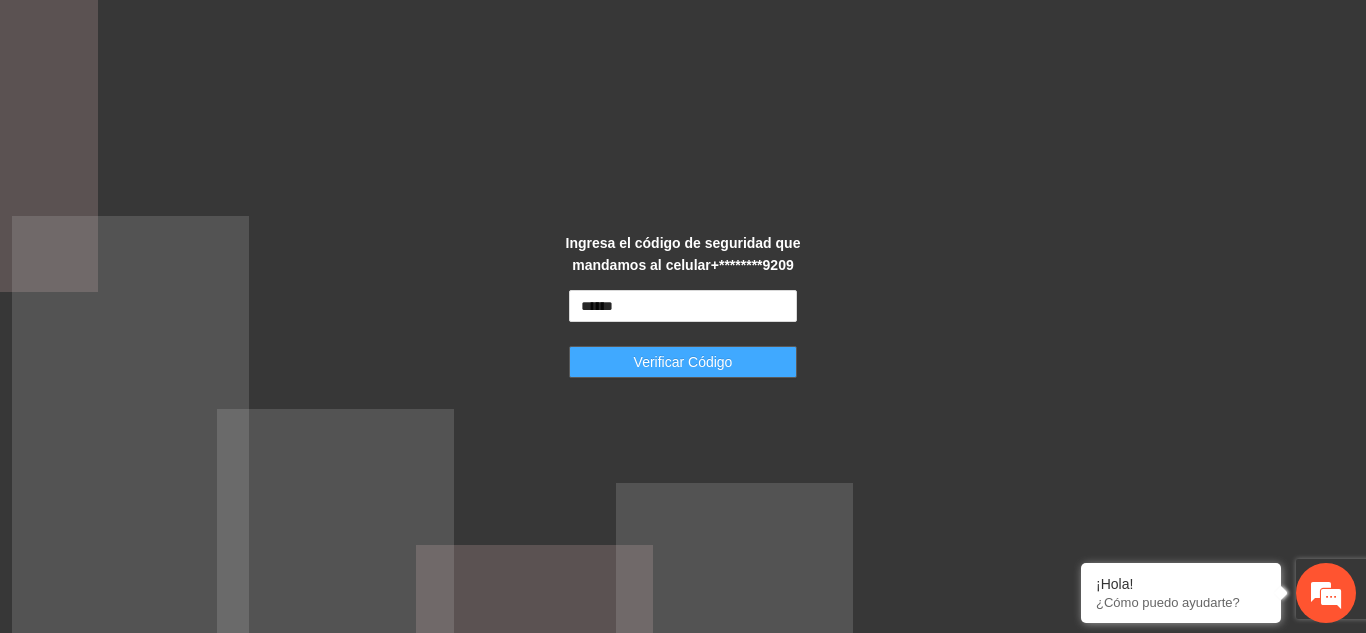 click on "Verificar Código" at bounding box center [683, 362] 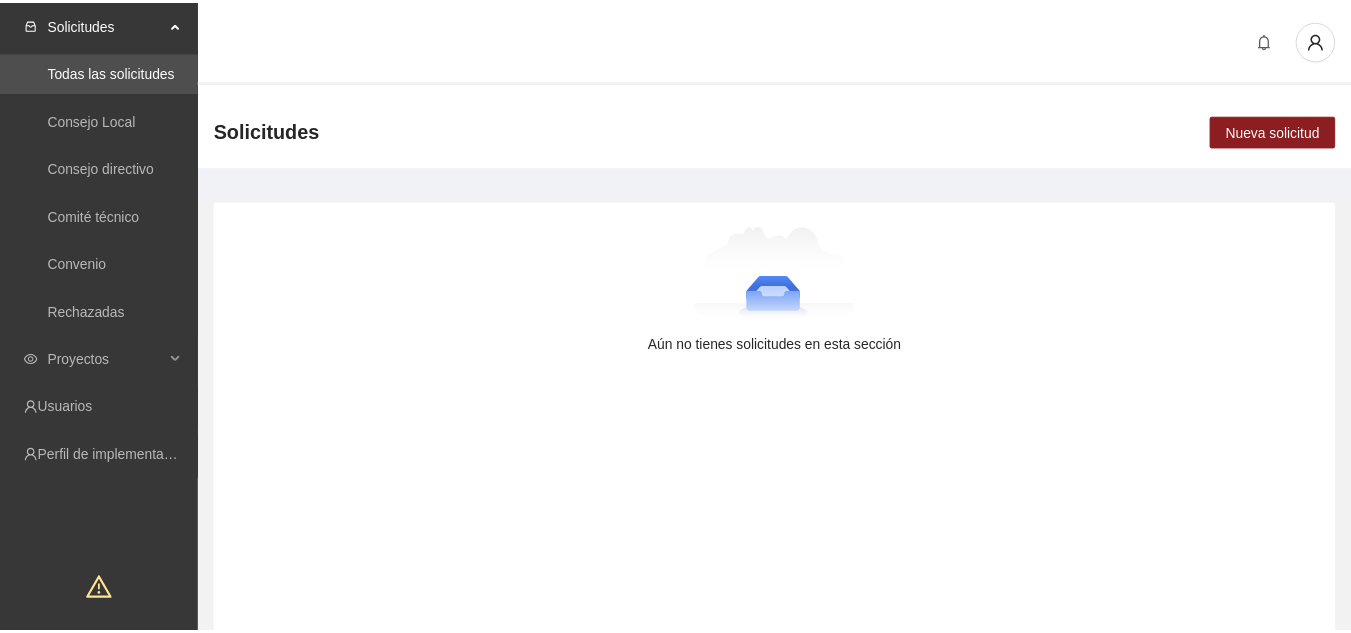 scroll, scrollTop: 0, scrollLeft: 0, axis: both 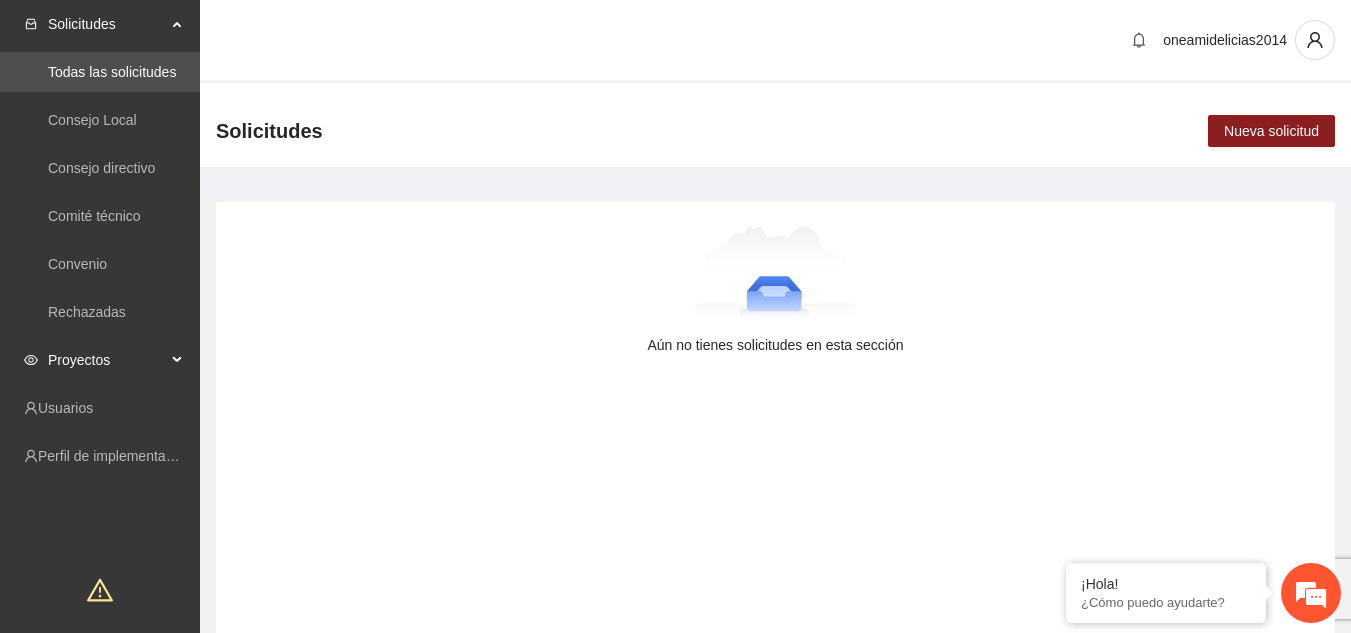 click on "Proyectos" at bounding box center (107, 360) 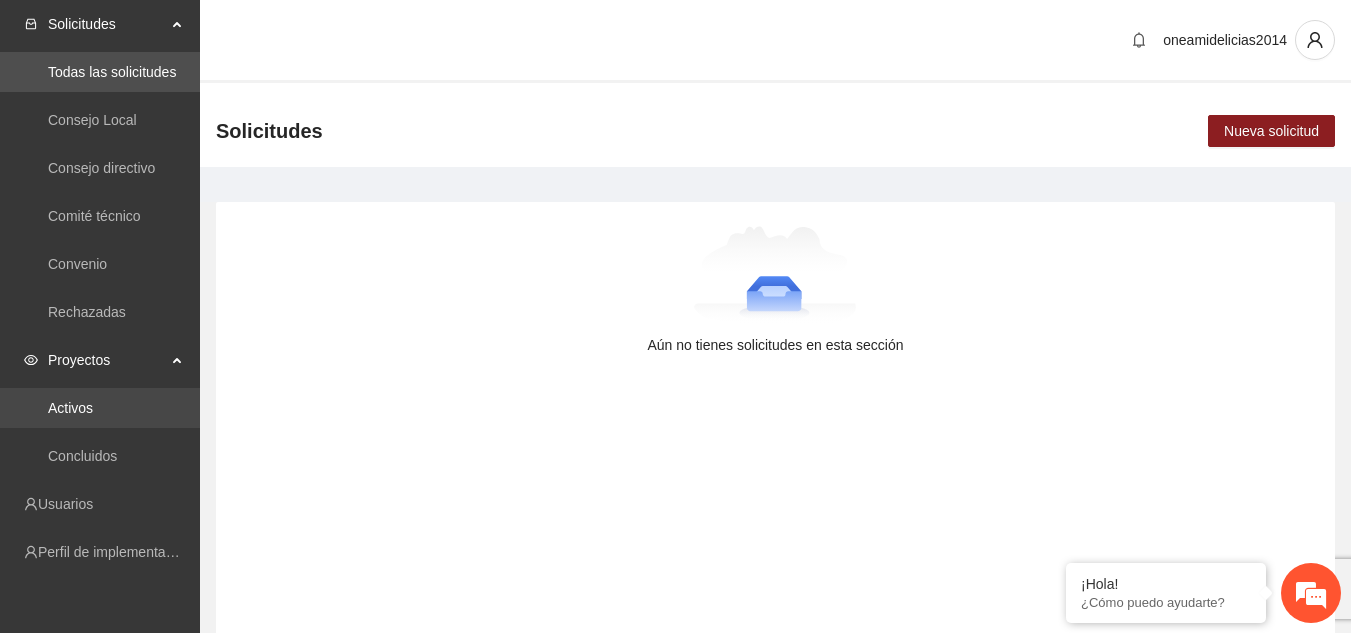 click on "Activos" at bounding box center [70, 408] 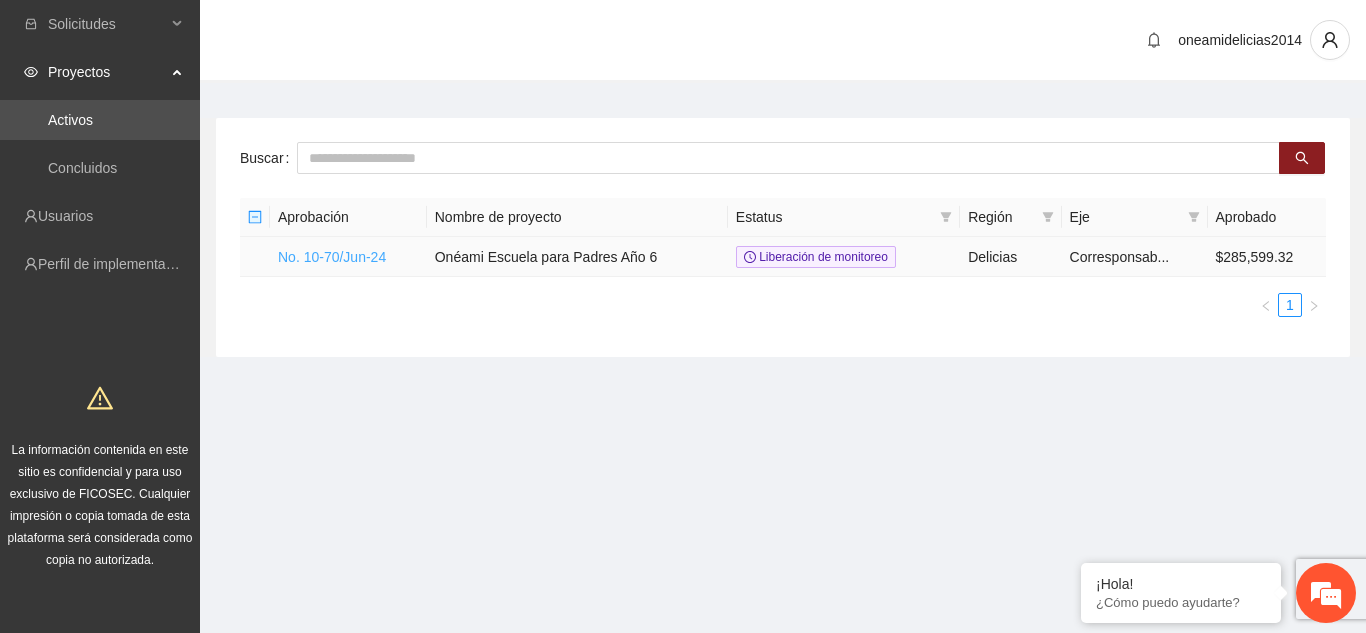 click on "No. 10-70/Jun-24" at bounding box center (332, 257) 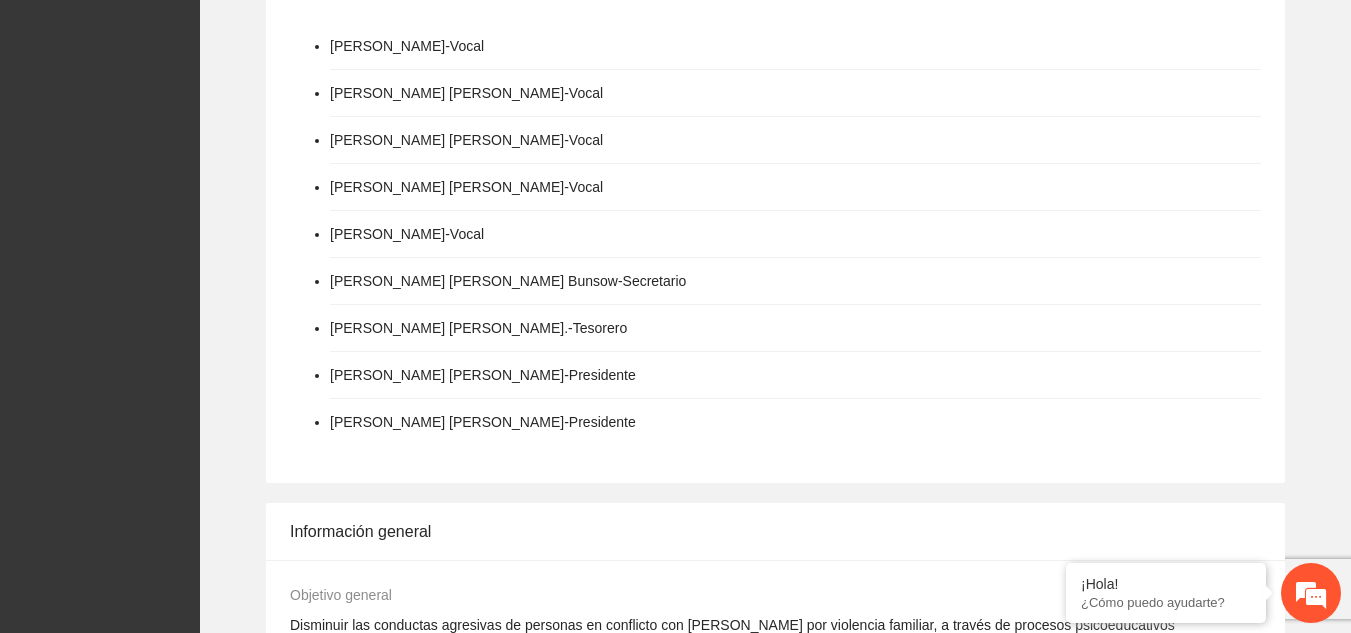 scroll, scrollTop: 1119, scrollLeft: 0, axis: vertical 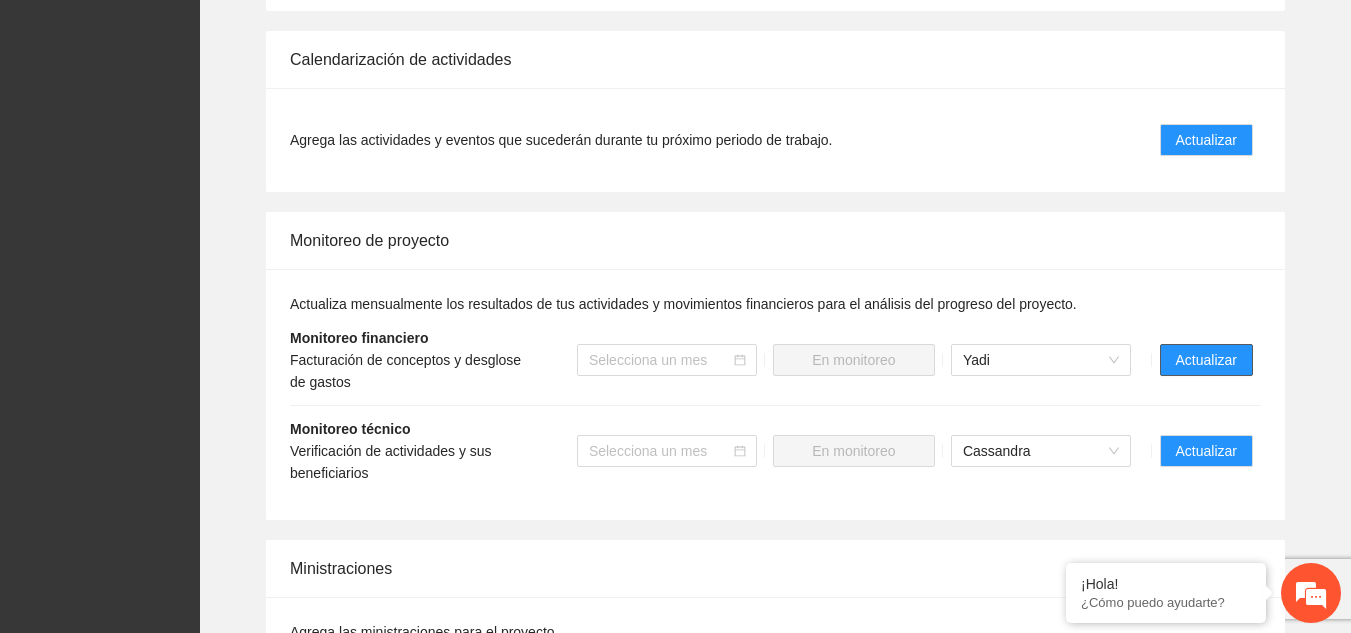 click on "Actualizar" at bounding box center [1206, 360] 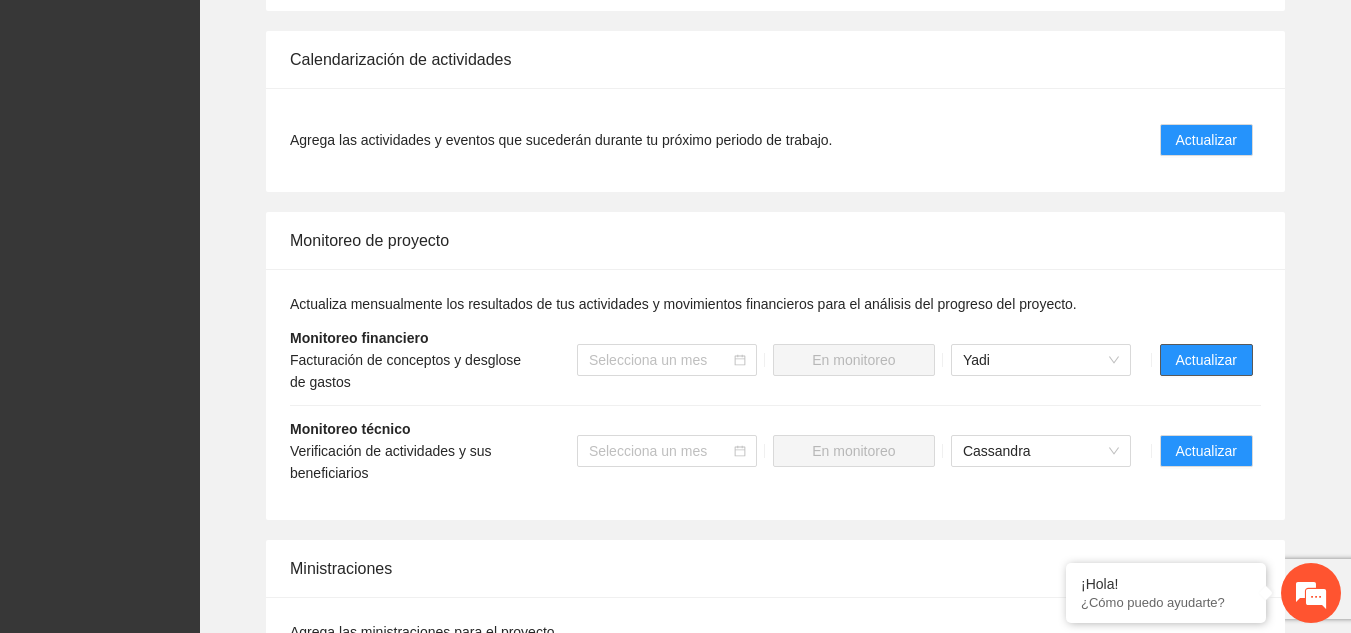 click on "Actualizar" at bounding box center (1206, 360) 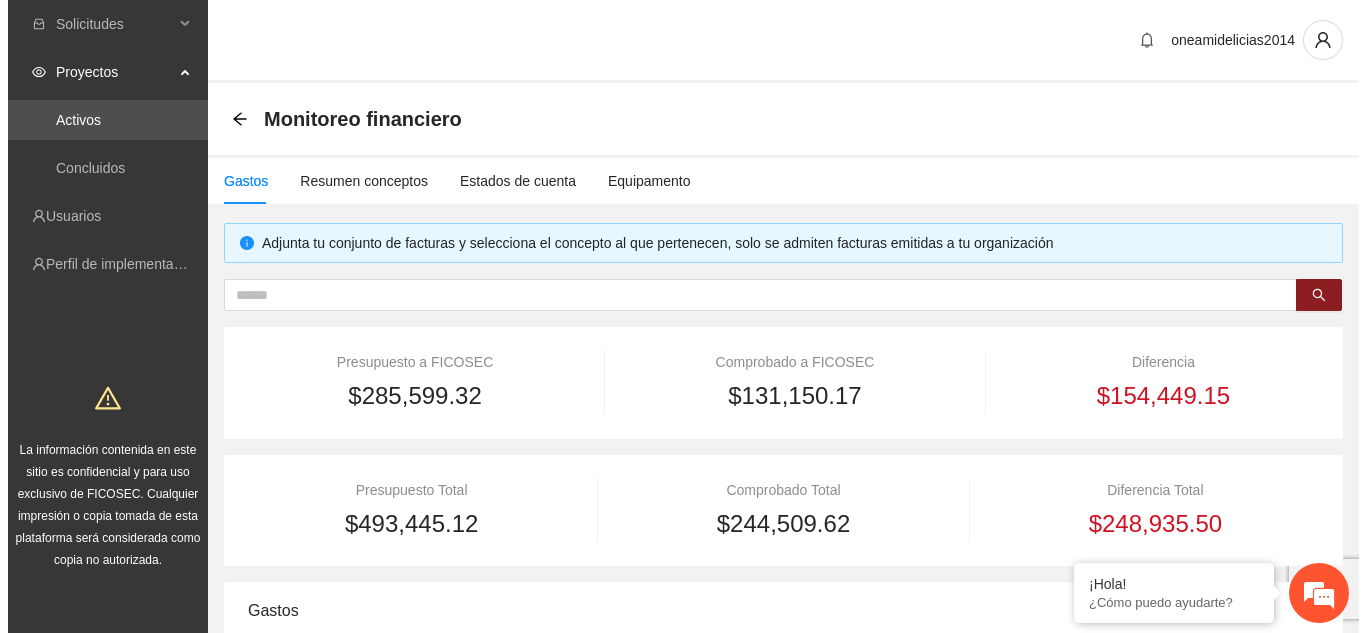 scroll, scrollTop: 400, scrollLeft: 0, axis: vertical 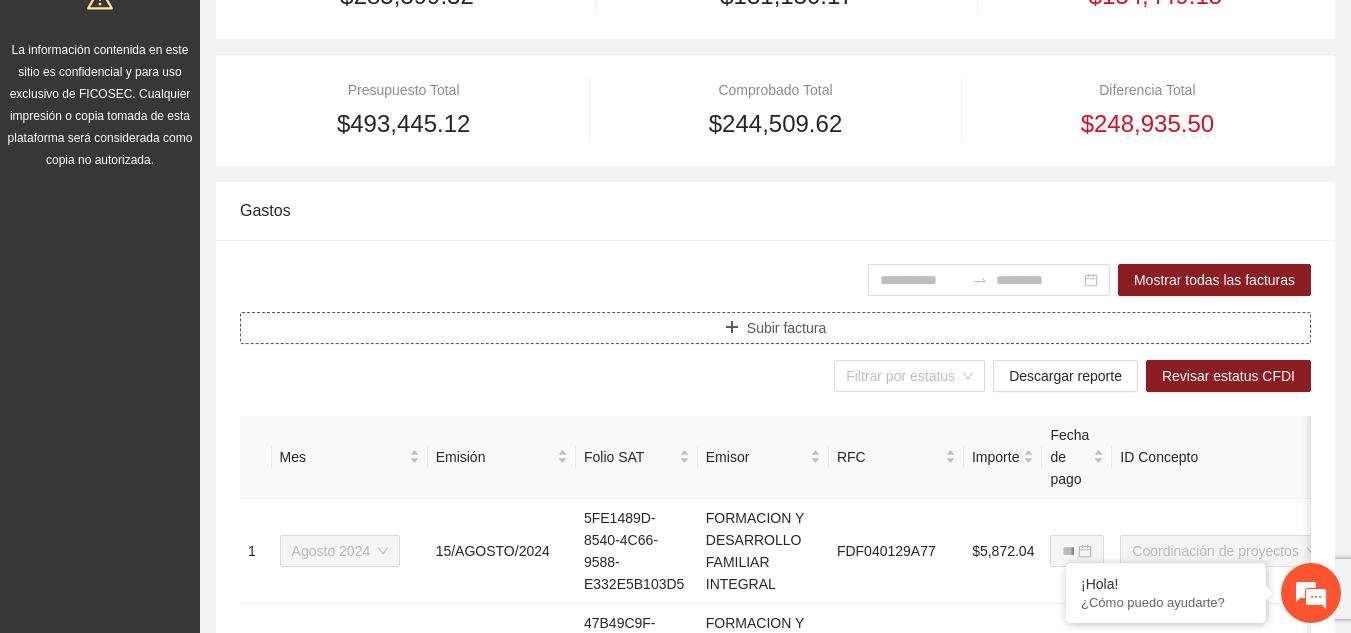 click on "Subir factura" at bounding box center [775, 328] 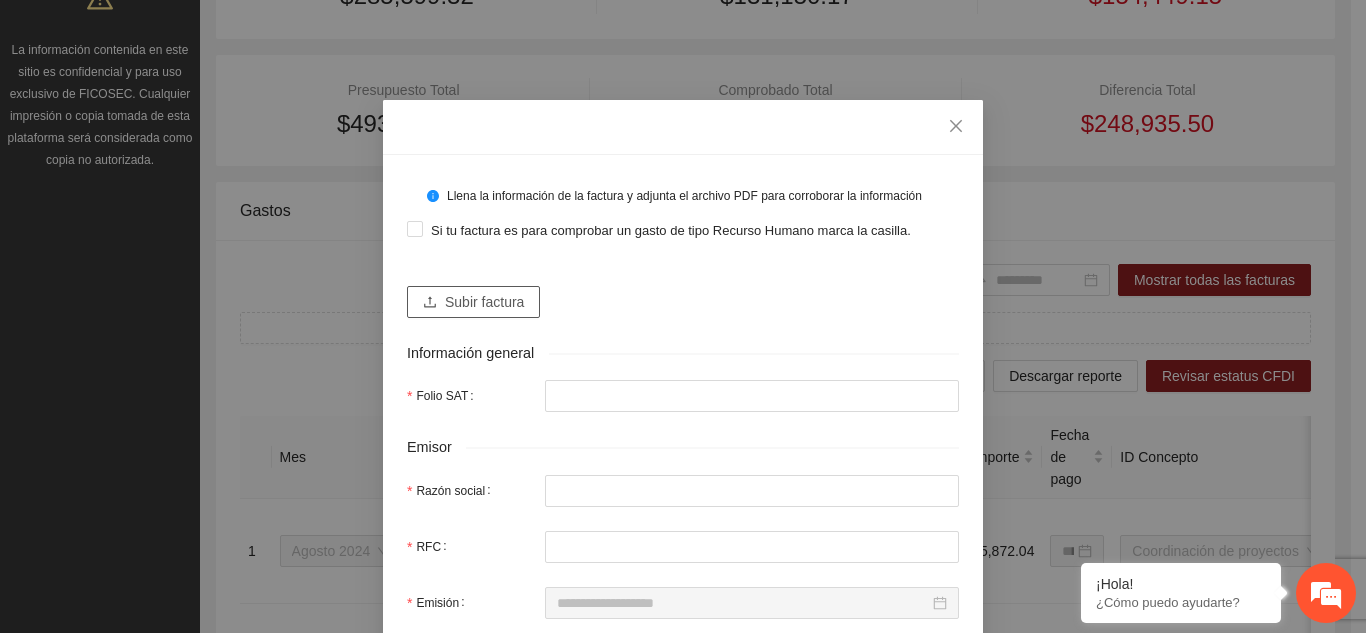 click on "Subir factura" at bounding box center (484, 302) 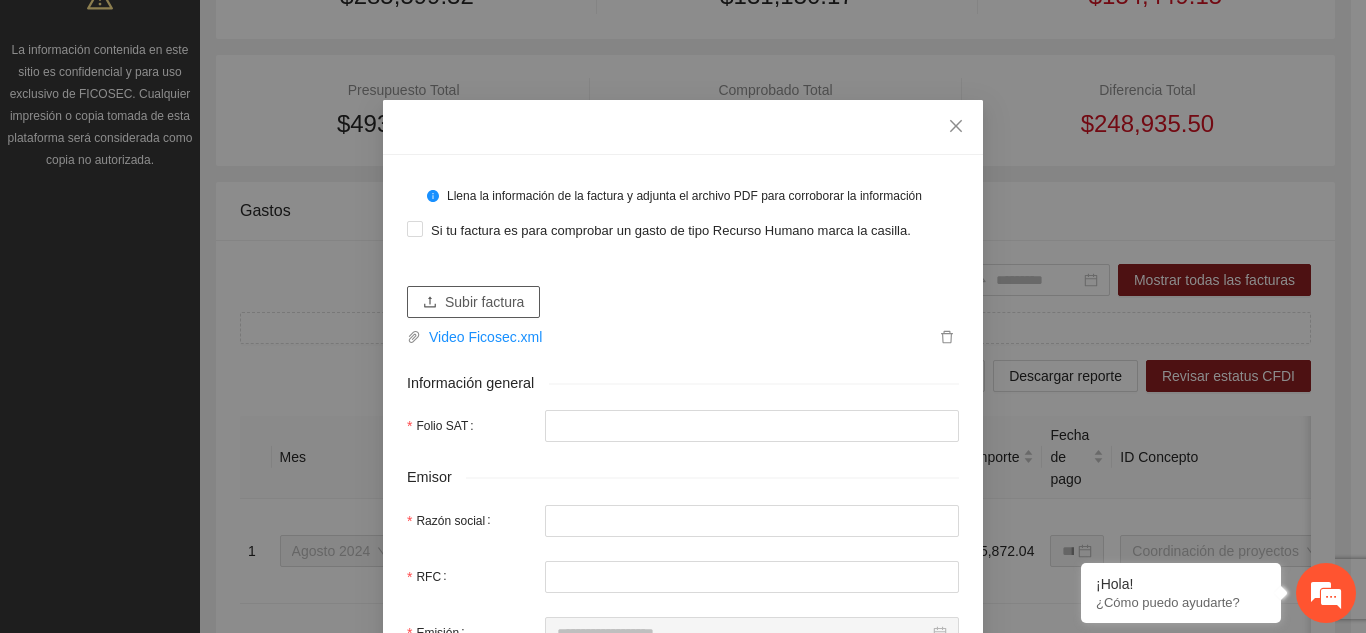 type on "**********" 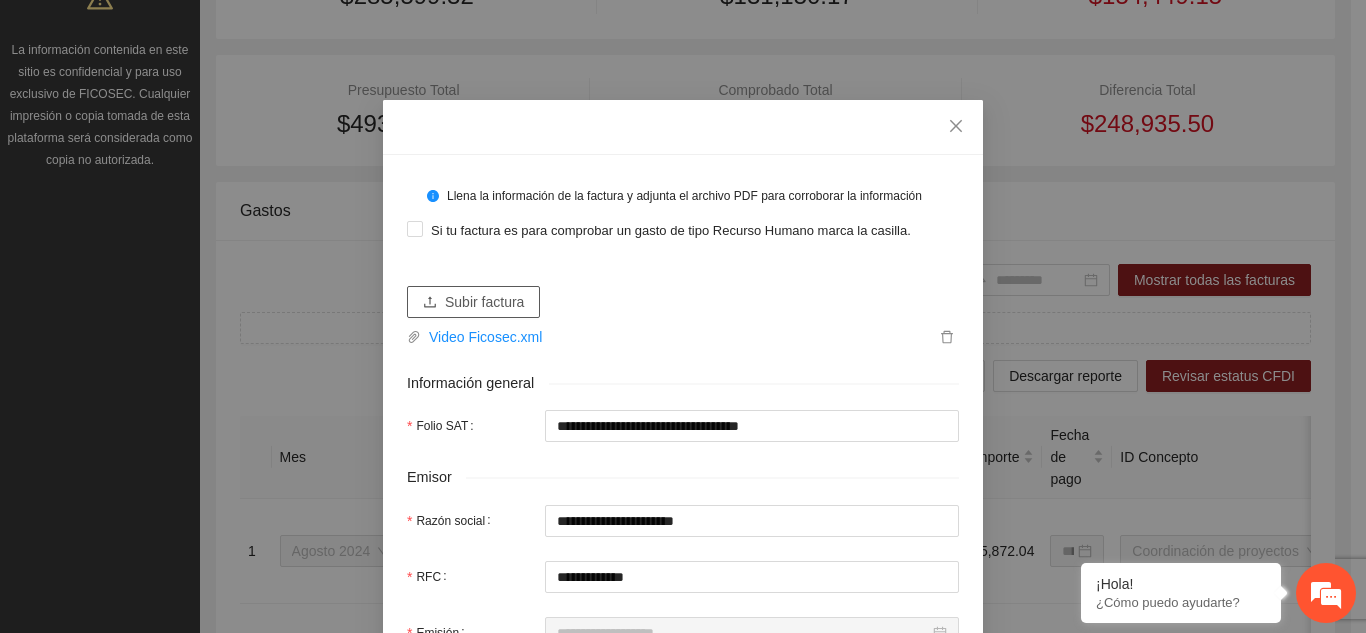 type on "**********" 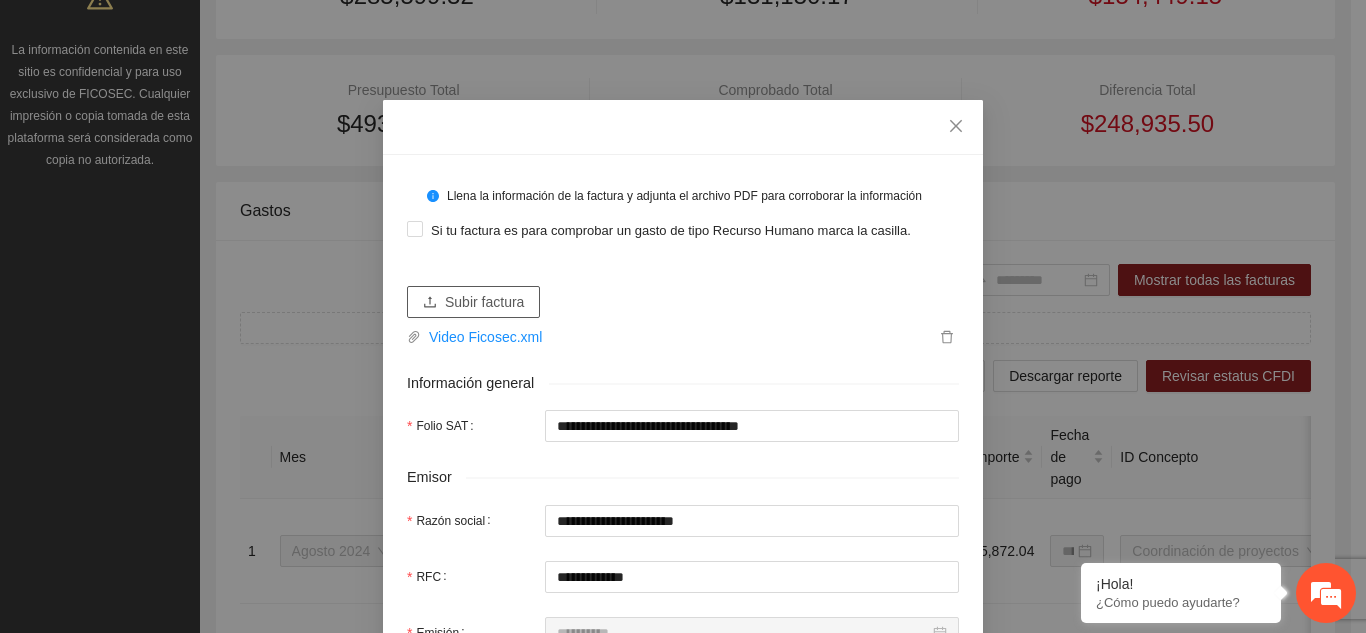 click on "Subir factura" at bounding box center [484, 302] 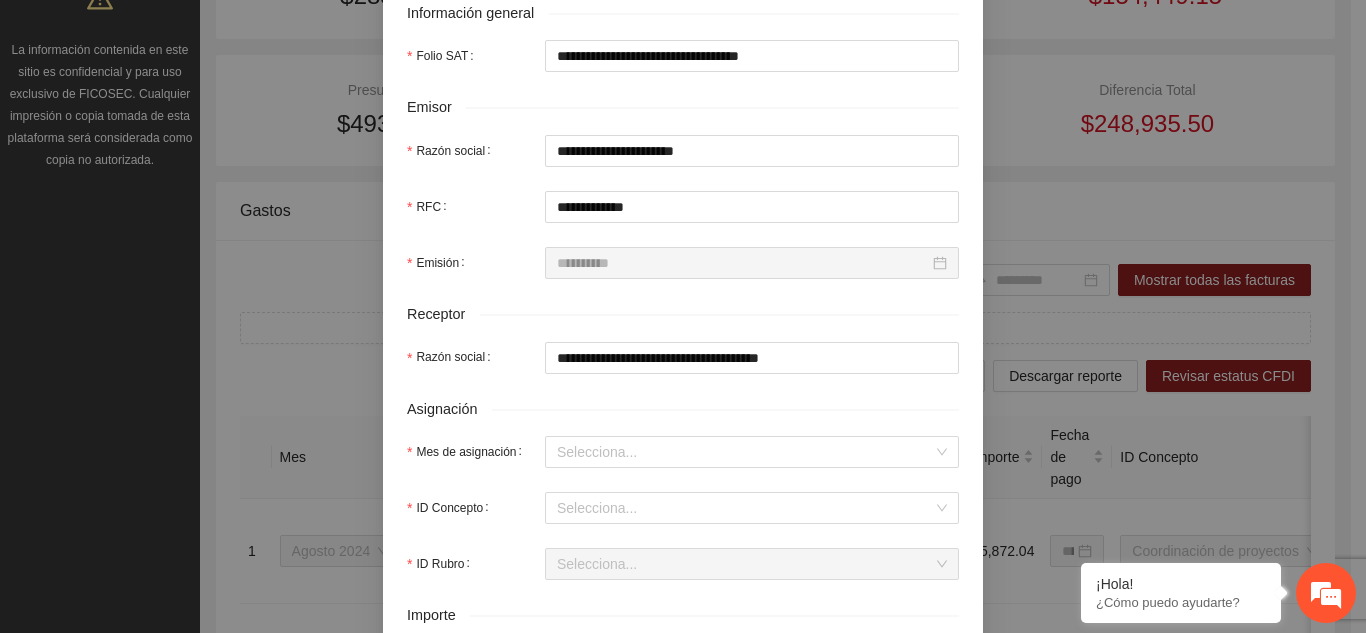 scroll, scrollTop: 500, scrollLeft: 0, axis: vertical 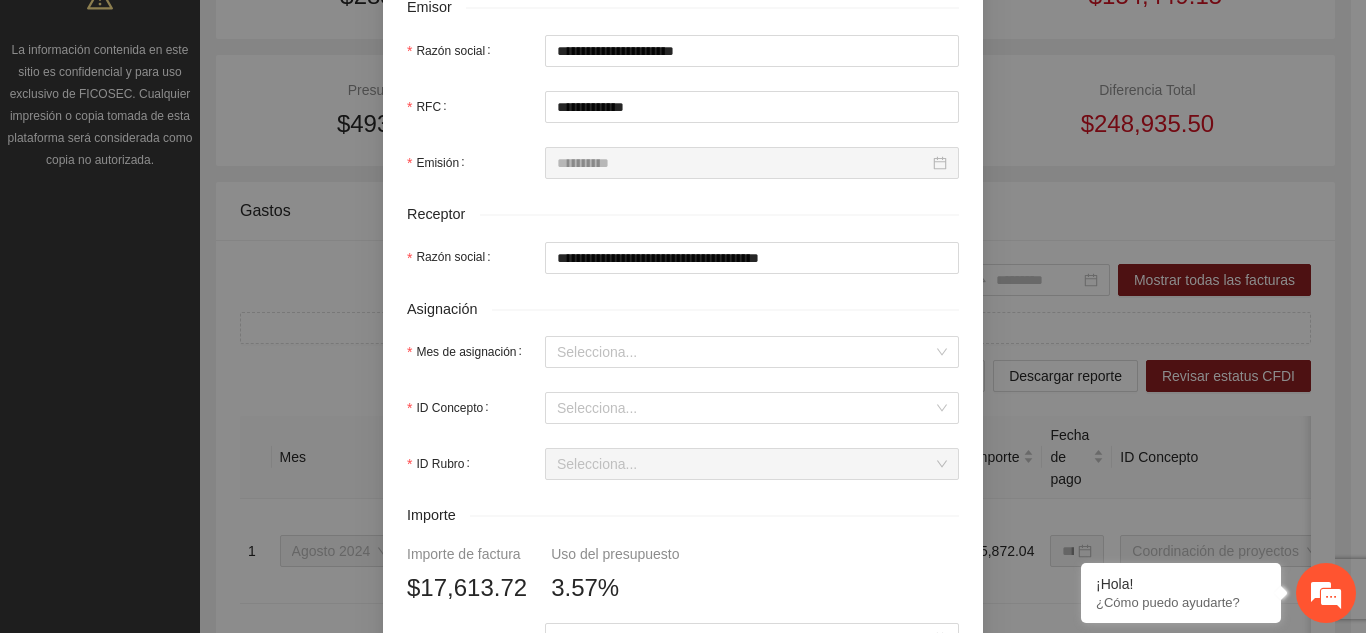 click on "Mes de asignación" at bounding box center [745, 352] 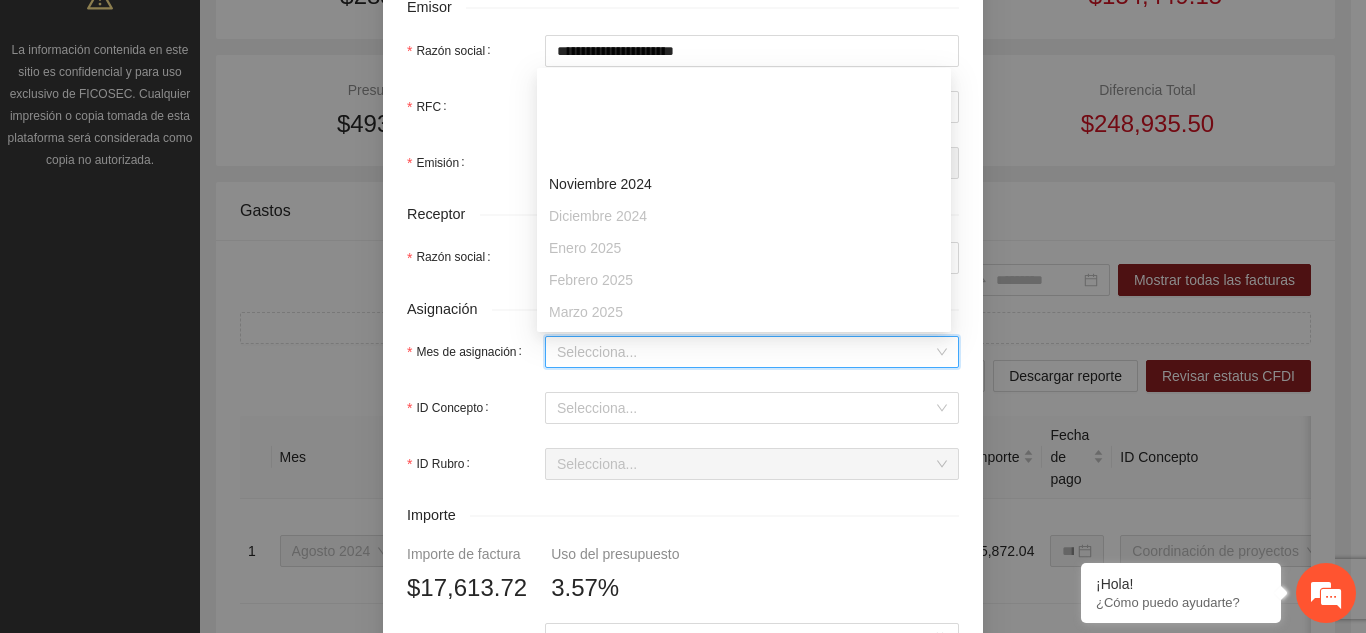 scroll, scrollTop: 128, scrollLeft: 0, axis: vertical 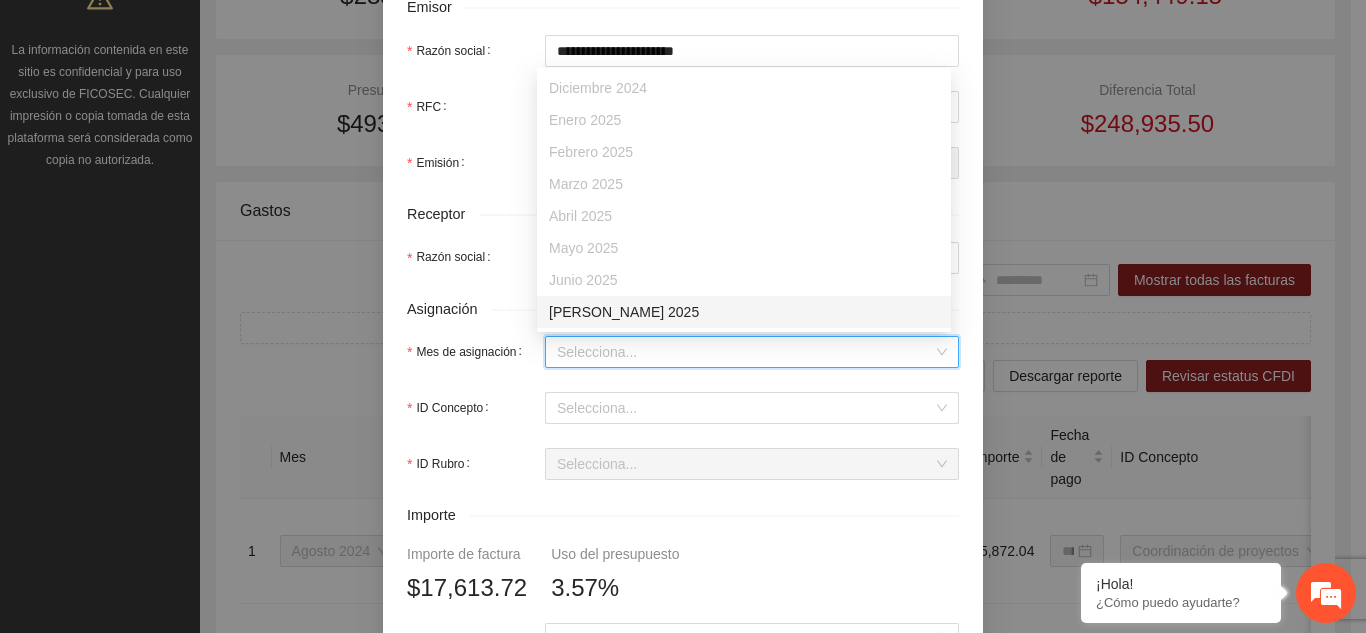 click on "Julio 2025" at bounding box center [744, 312] 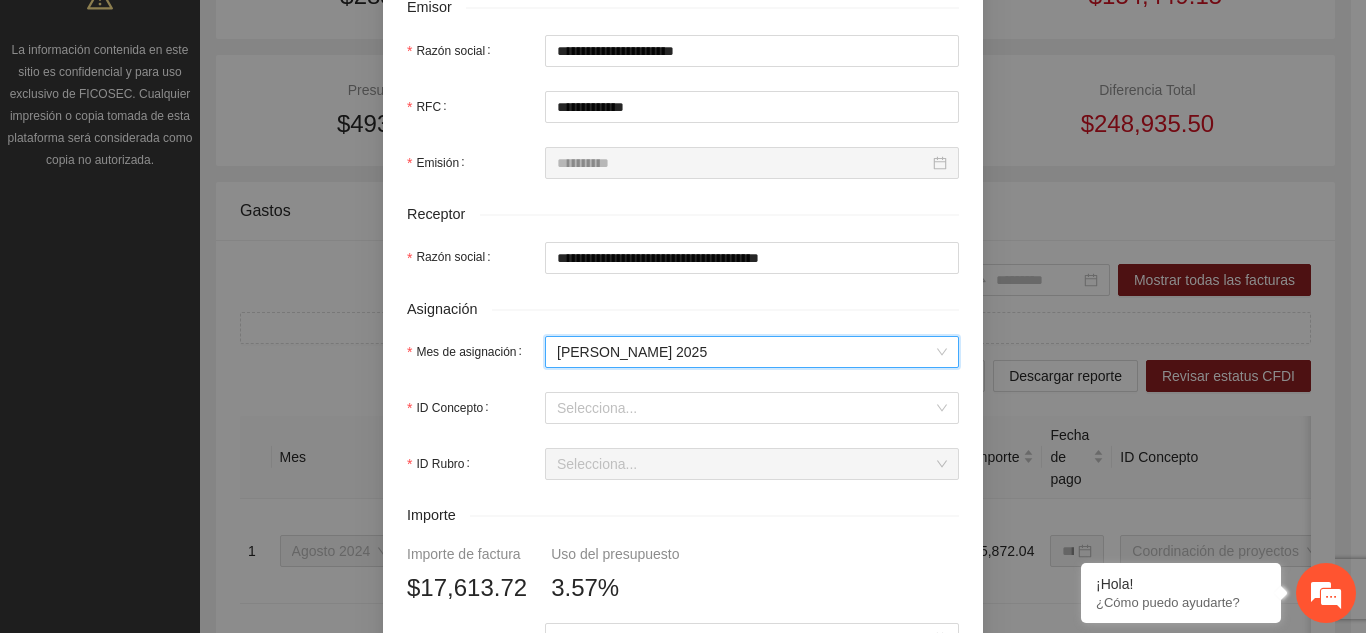 scroll, scrollTop: 700, scrollLeft: 0, axis: vertical 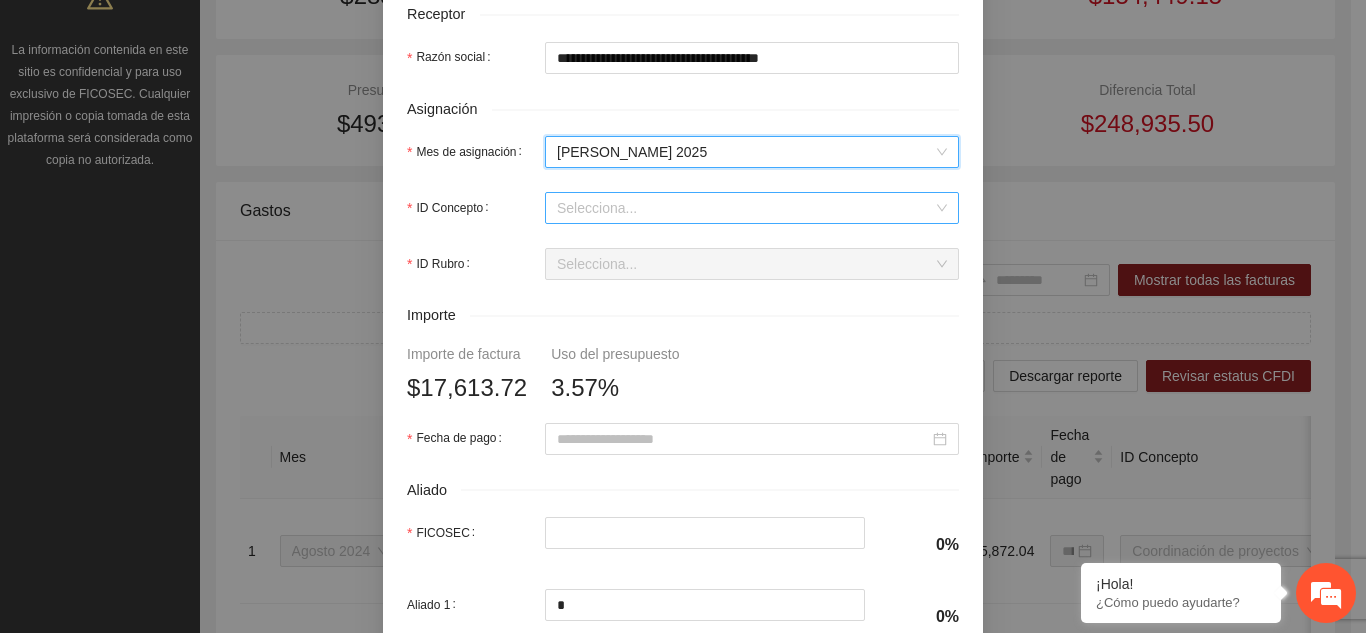 click on "ID Concepto" at bounding box center [745, 208] 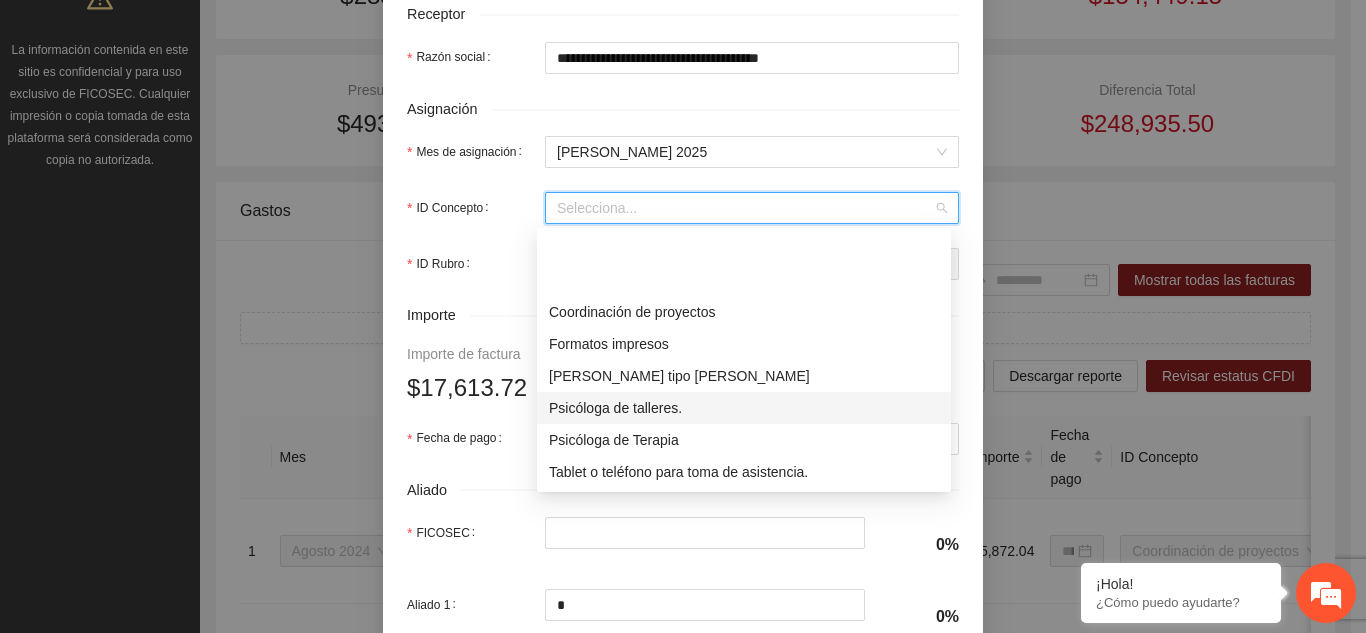 scroll, scrollTop: 96, scrollLeft: 0, axis: vertical 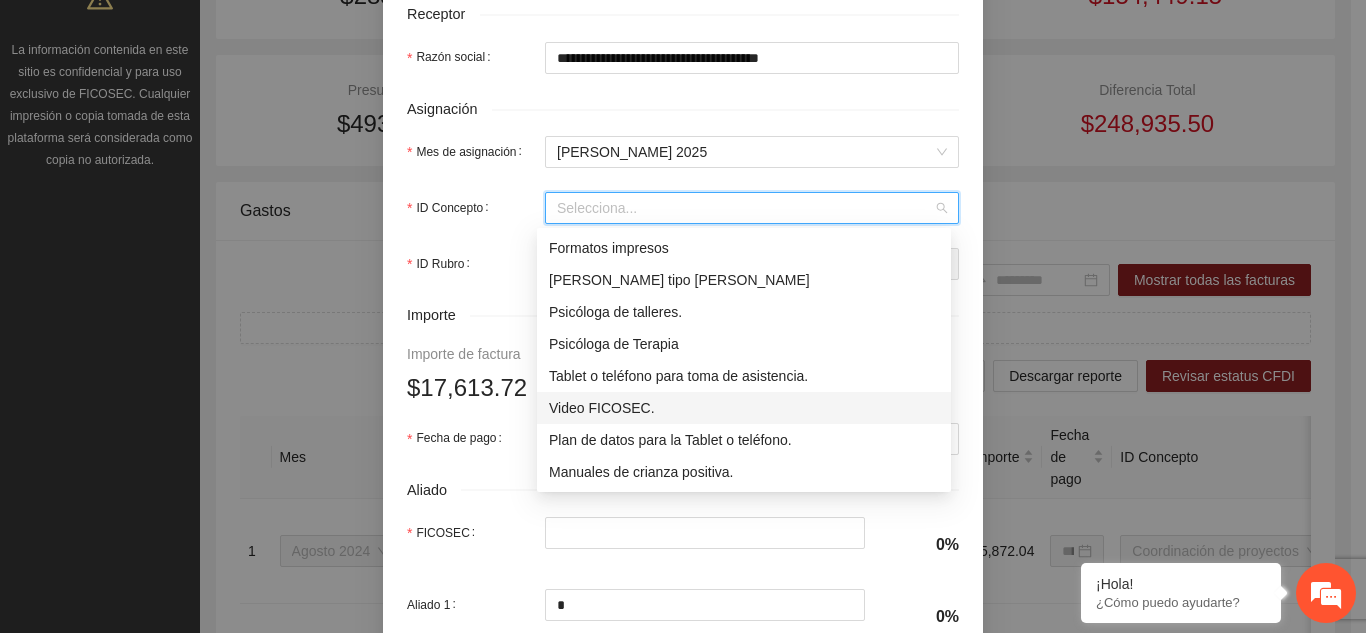 click on "Video FICOSEC." at bounding box center [744, 408] 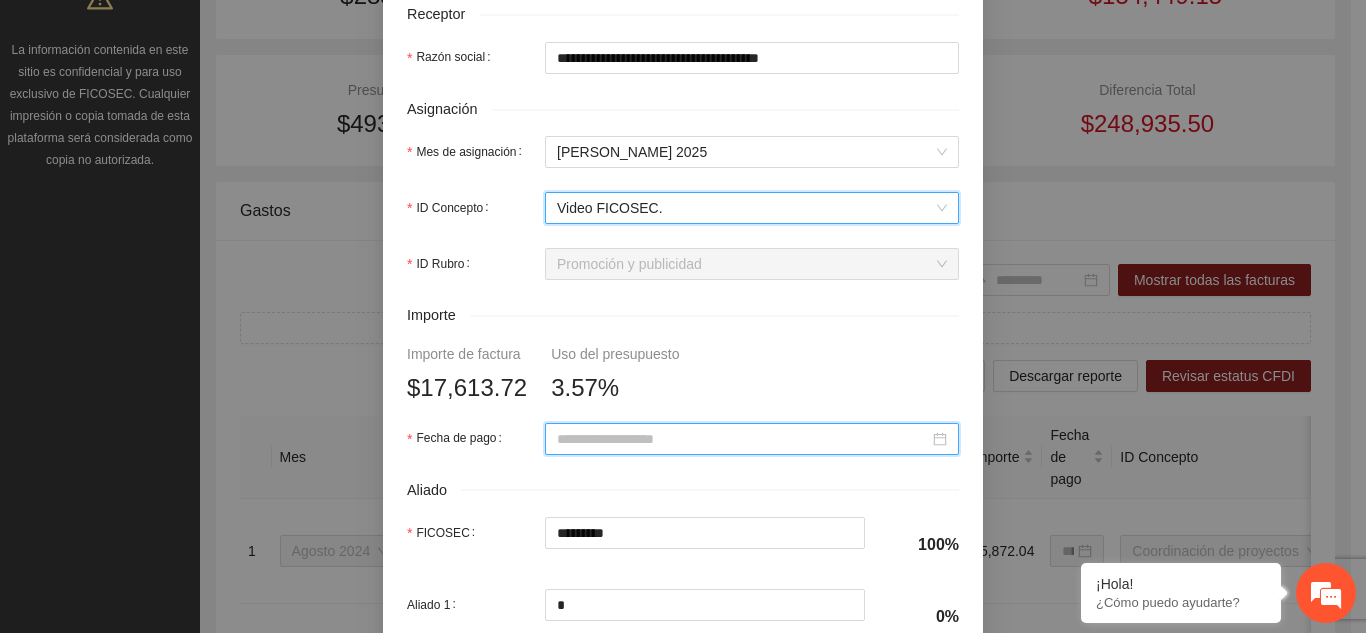 click on "Fecha de pago" at bounding box center (743, 439) 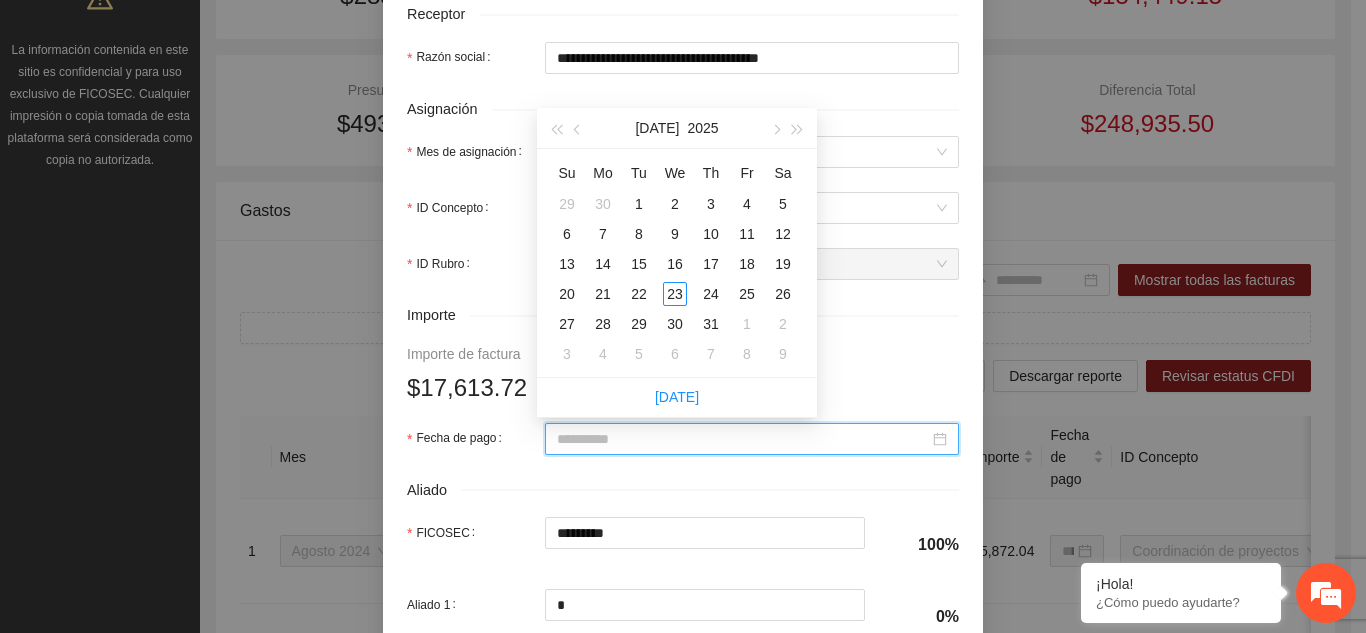 type on "**********" 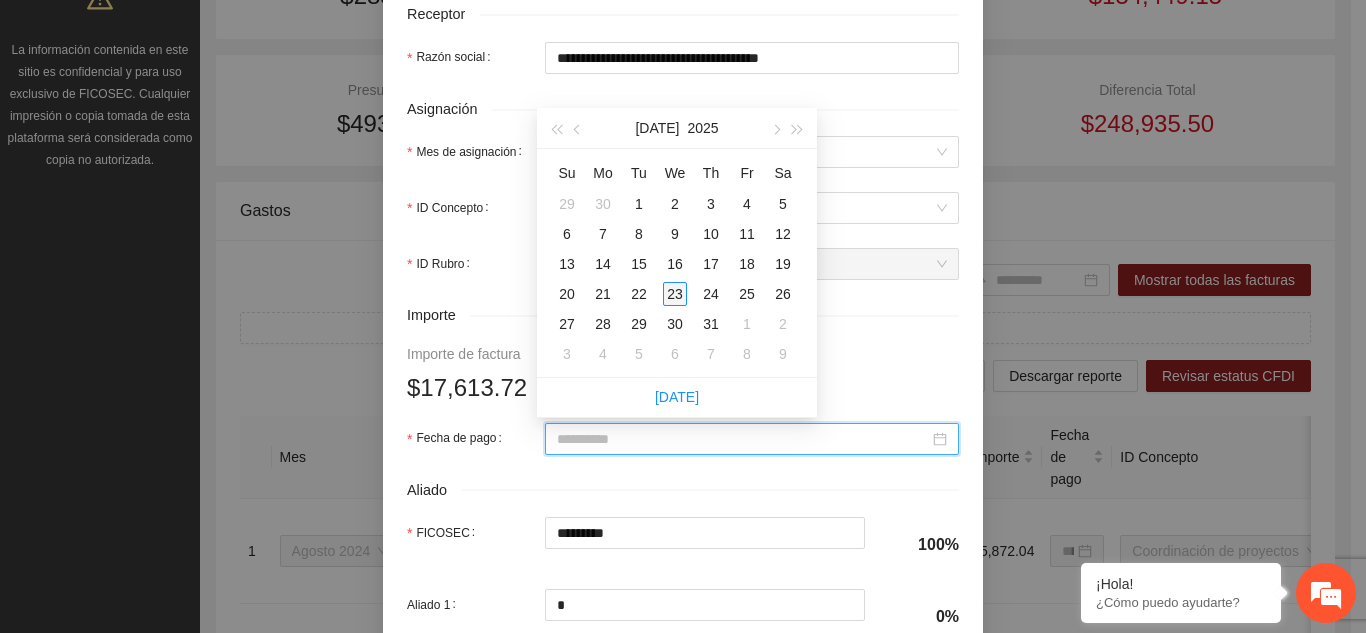 type on "**********" 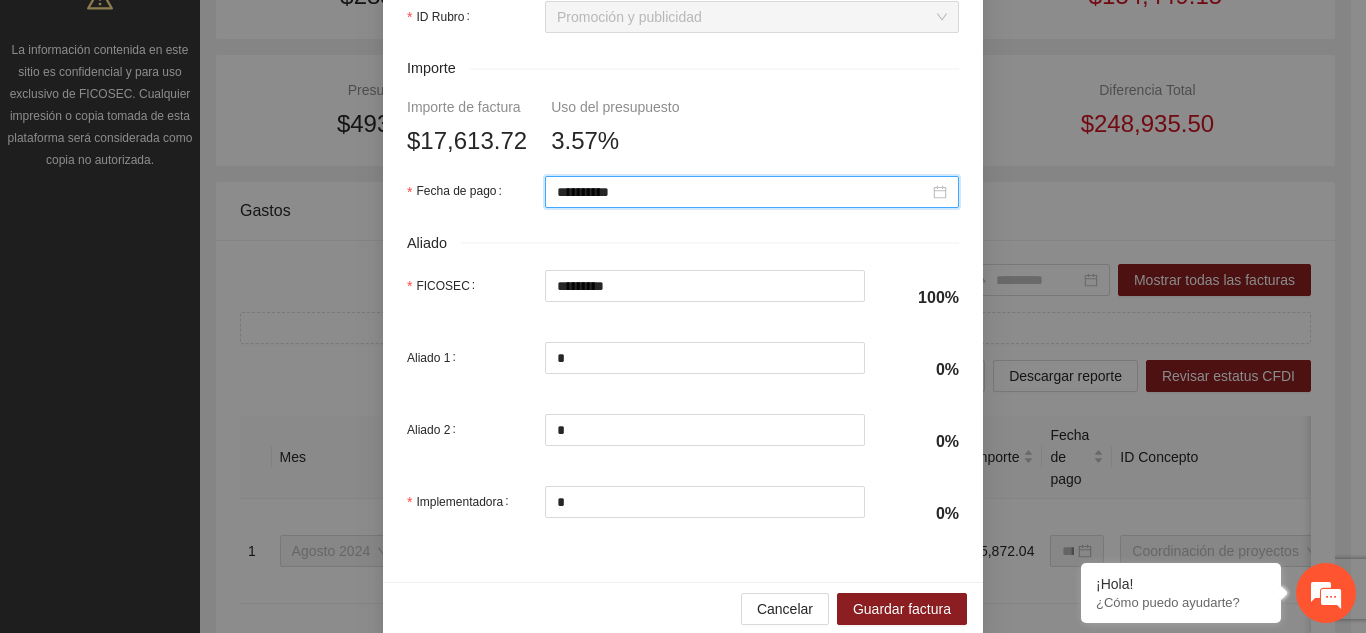 scroll, scrollTop: 973, scrollLeft: 0, axis: vertical 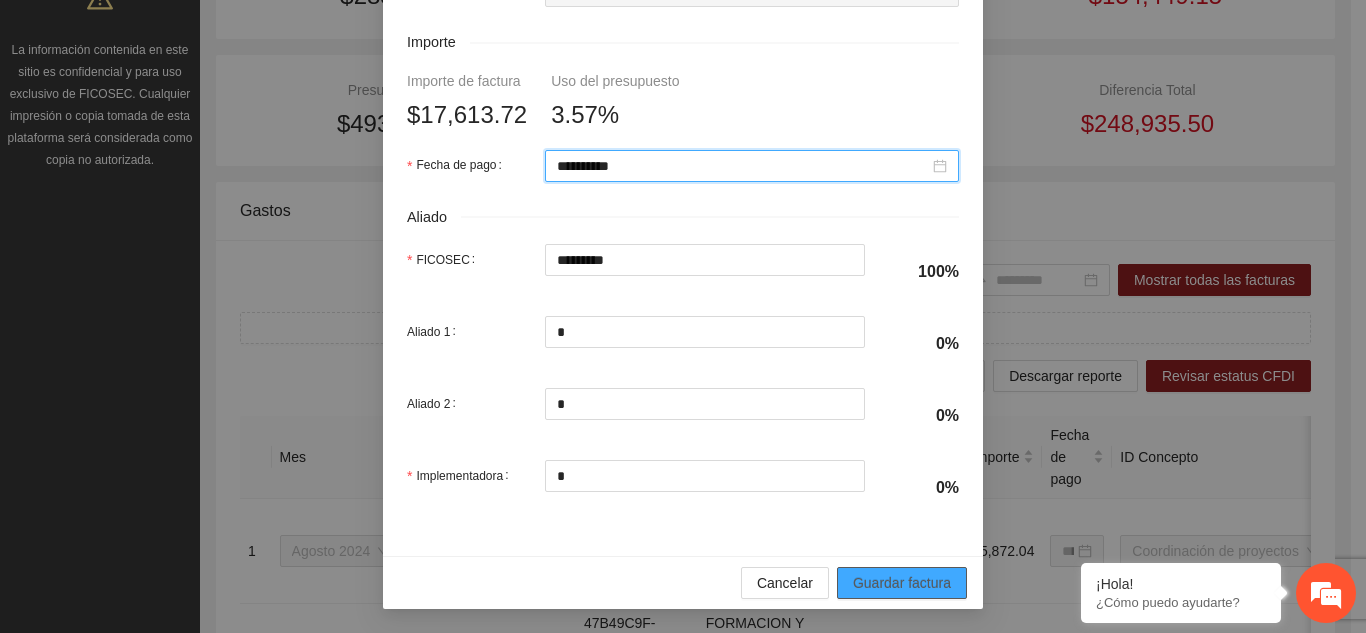 click on "Guardar factura" at bounding box center (902, 583) 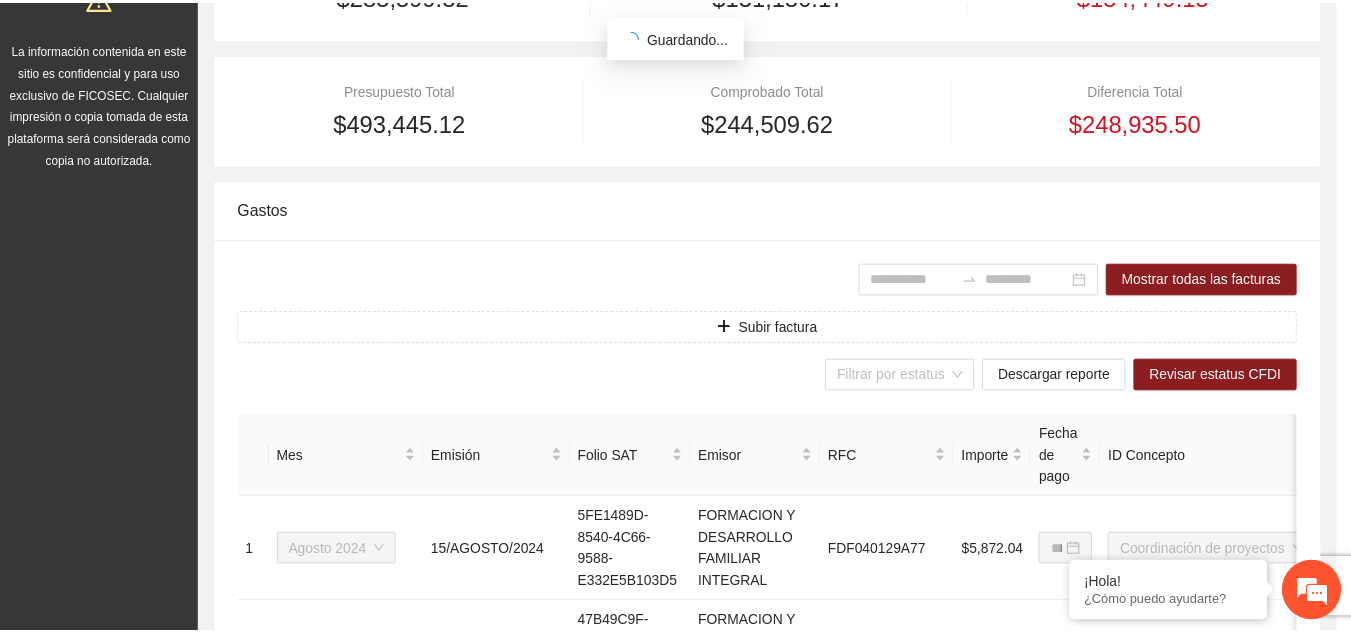 scroll, scrollTop: 813, scrollLeft: 0, axis: vertical 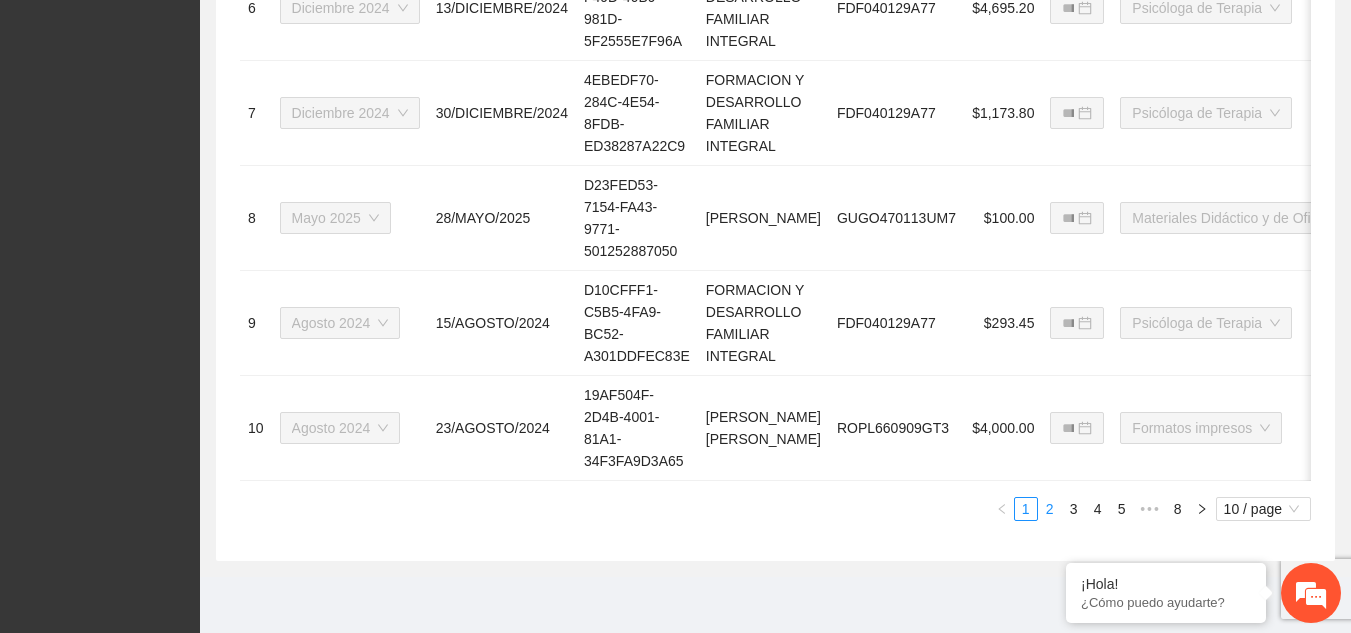 click on "2" at bounding box center [1050, 509] 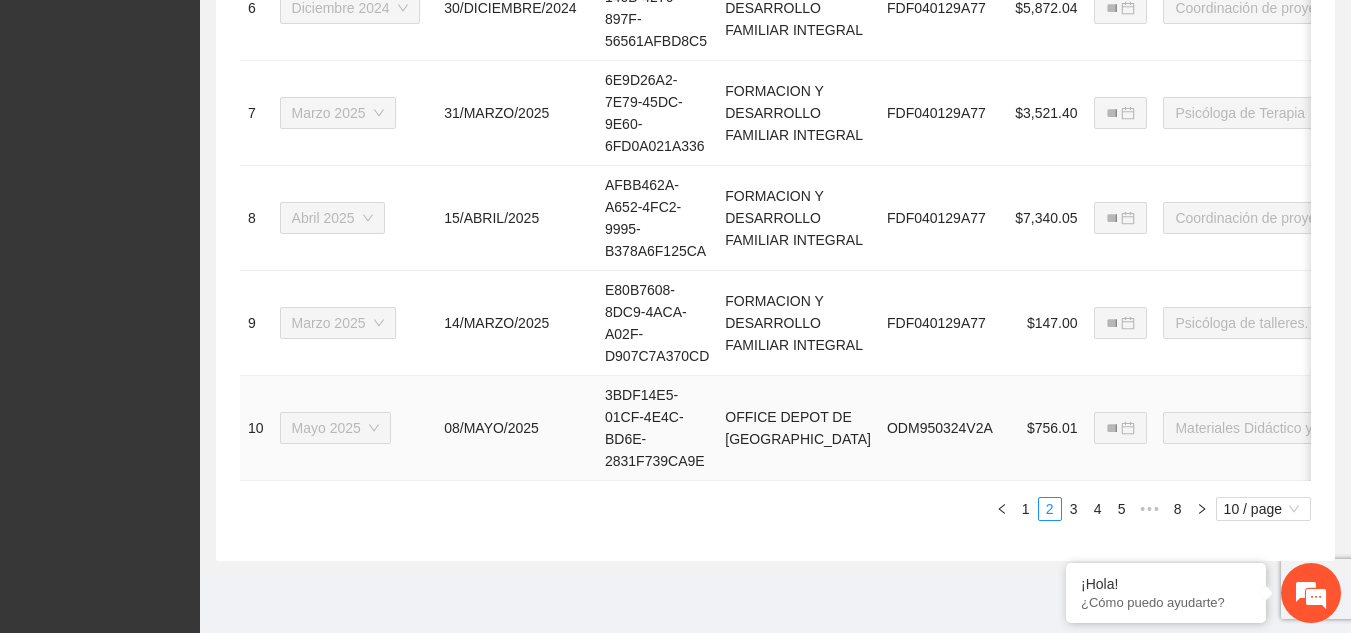 scroll, scrollTop: 1637, scrollLeft: 0, axis: vertical 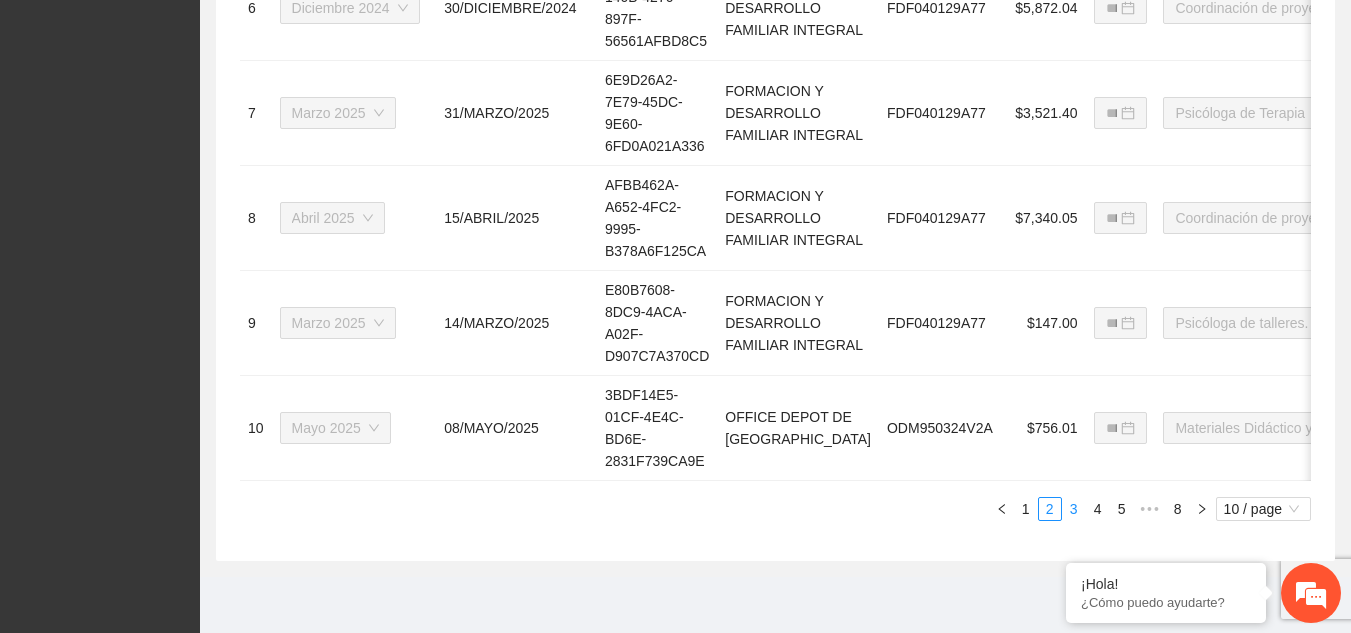 click on "3" at bounding box center [1074, 509] 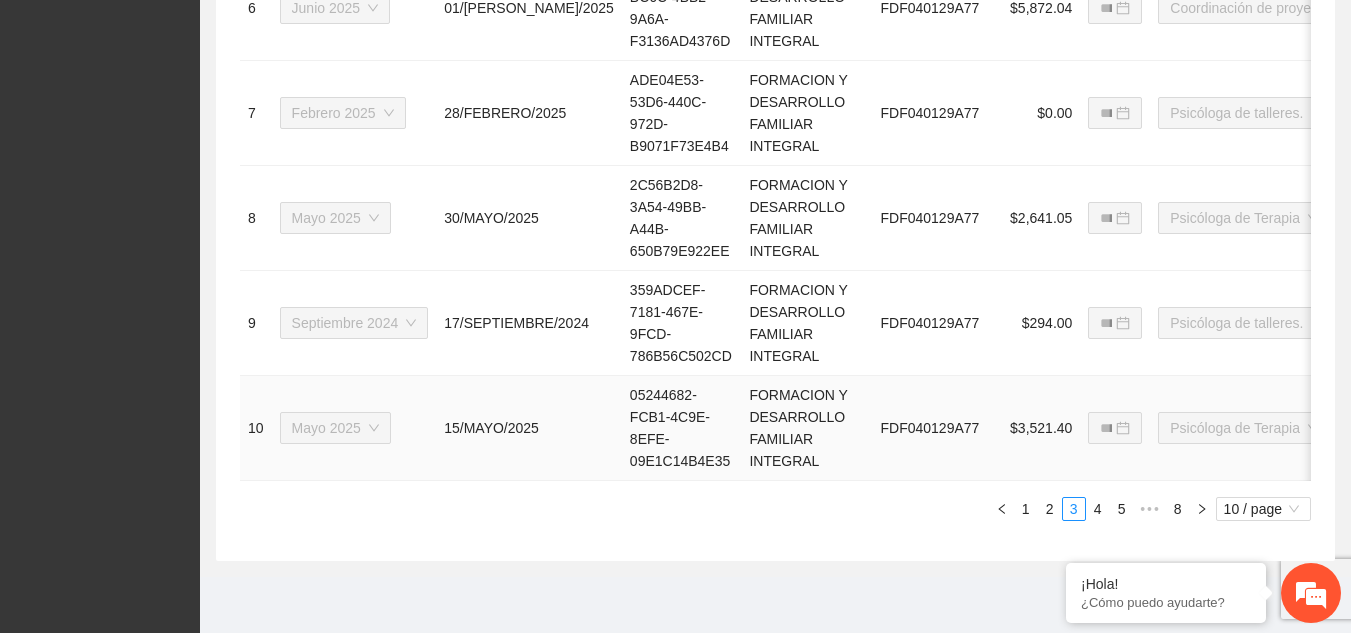 scroll, scrollTop: 1659, scrollLeft: 0, axis: vertical 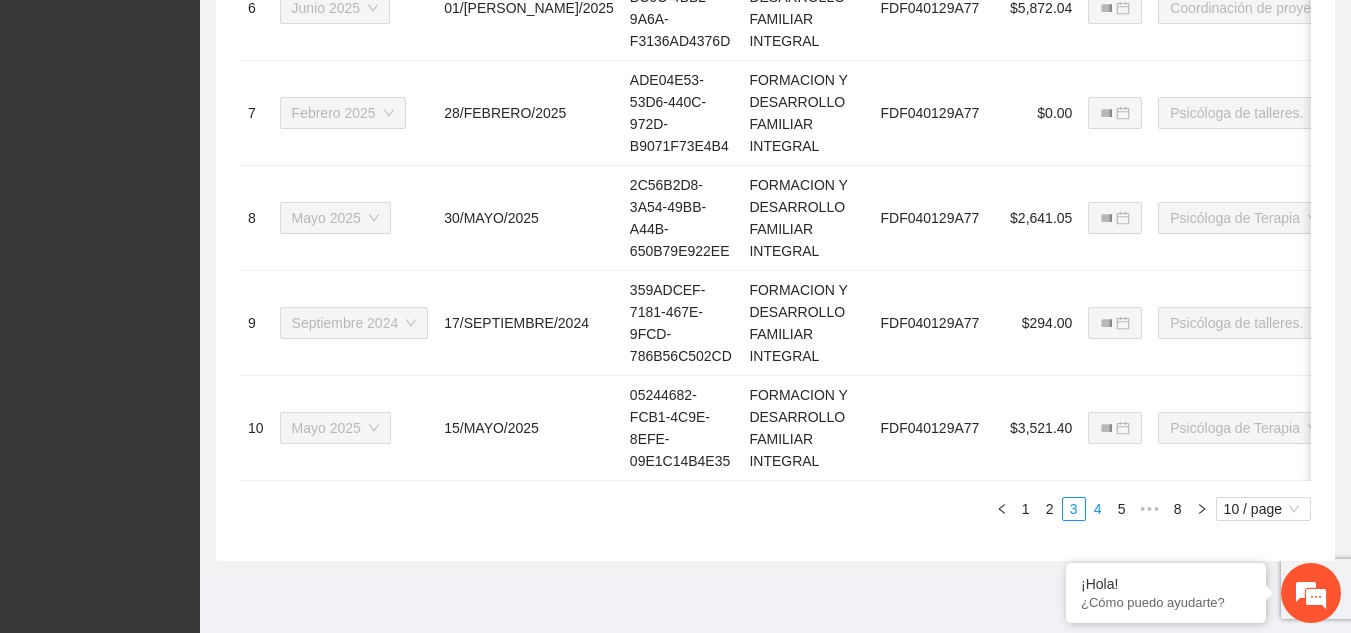 click on "4" at bounding box center (1098, 509) 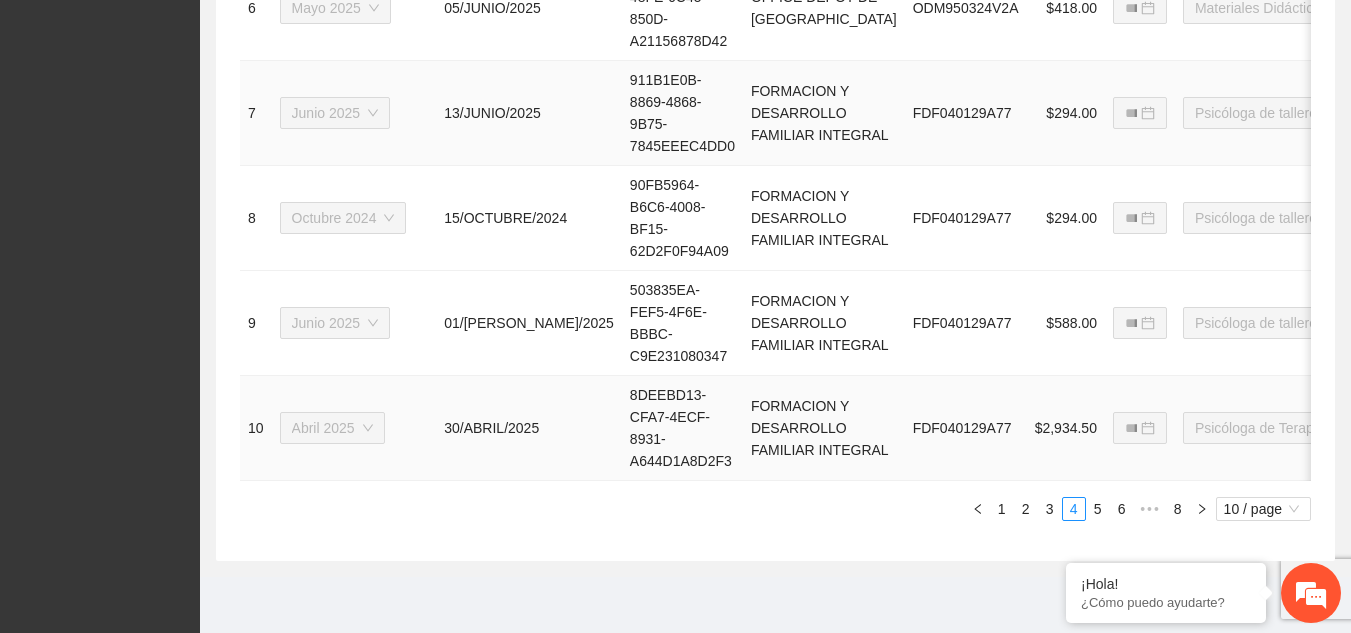 scroll, scrollTop: 1659, scrollLeft: 0, axis: vertical 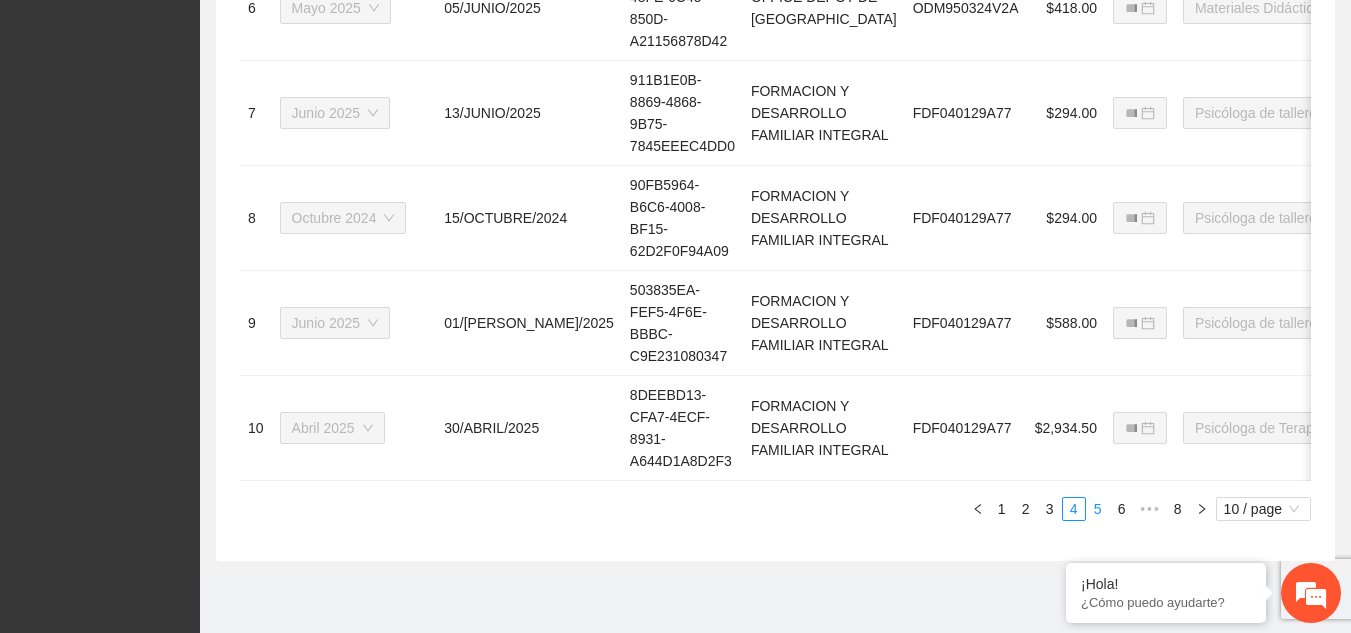 click on "5" at bounding box center (1098, 509) 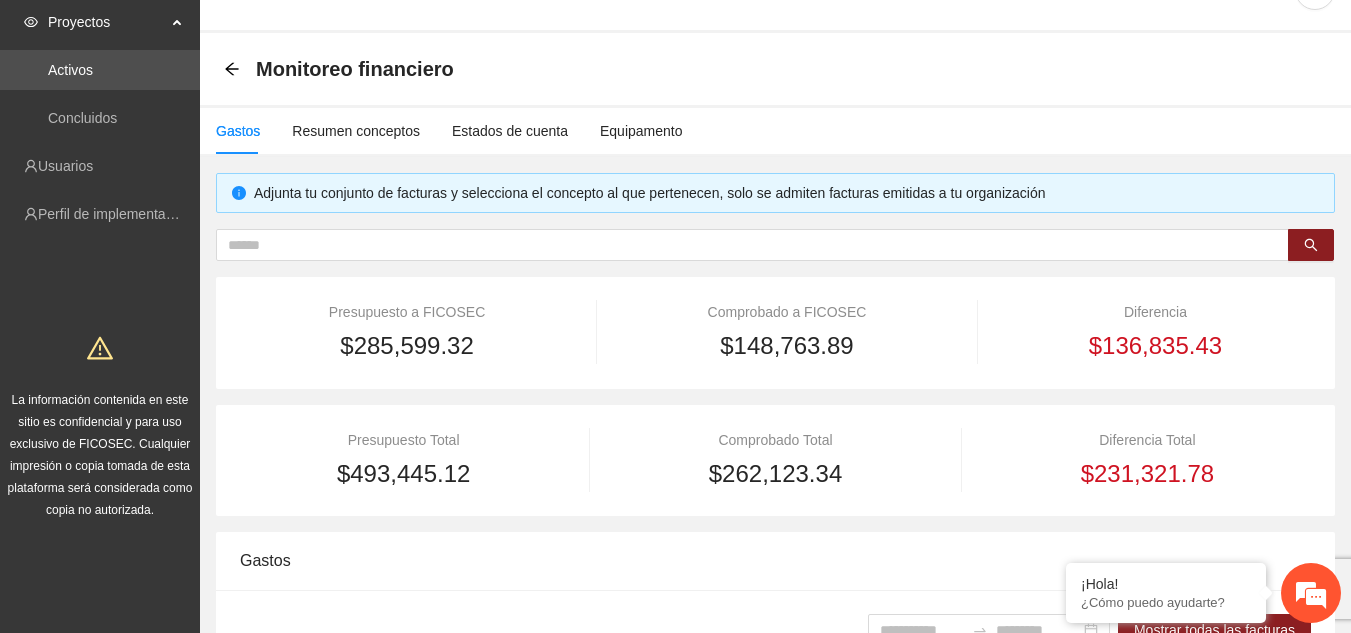 scroll, scrollTop: 0, scrollLeft: 0, axis: both 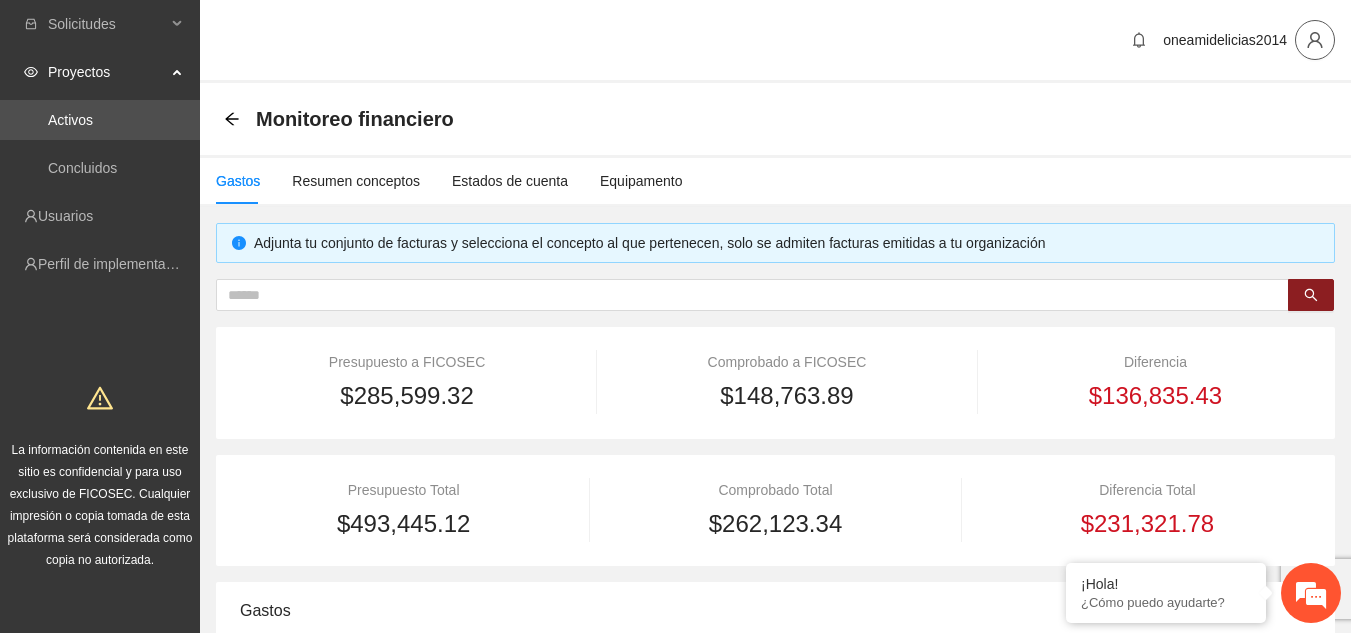 click 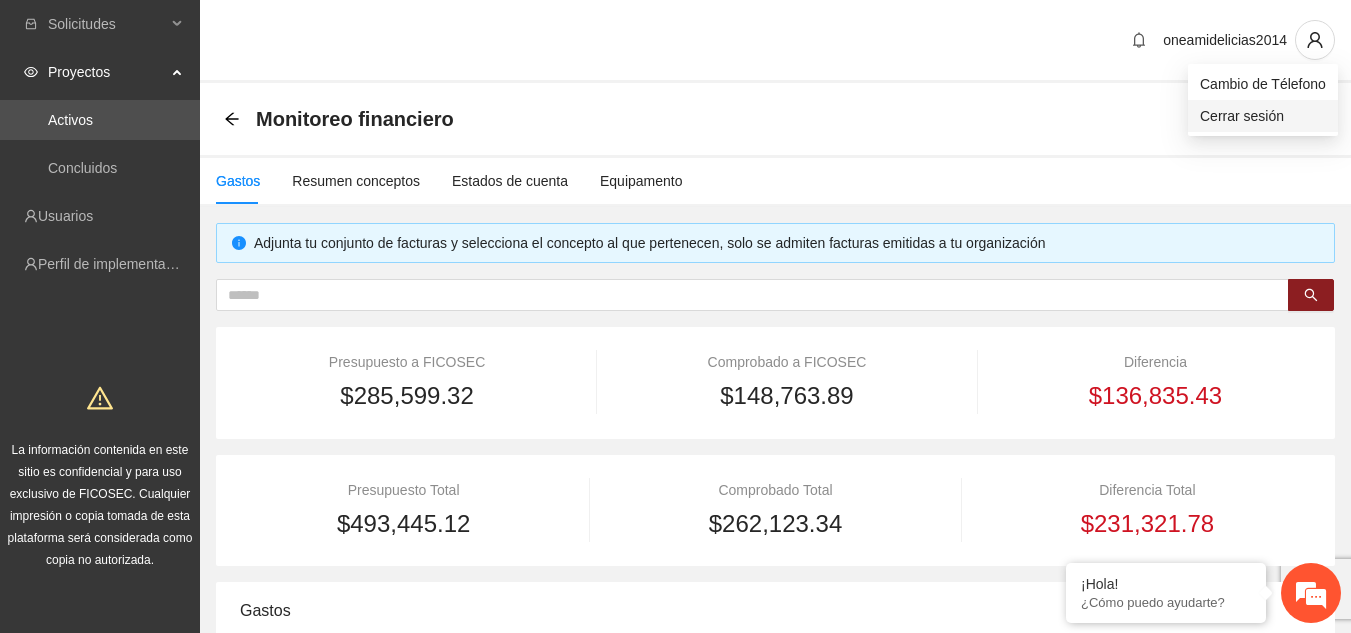 click on "Cerrar sesión" at bounding box center (1263, 116) 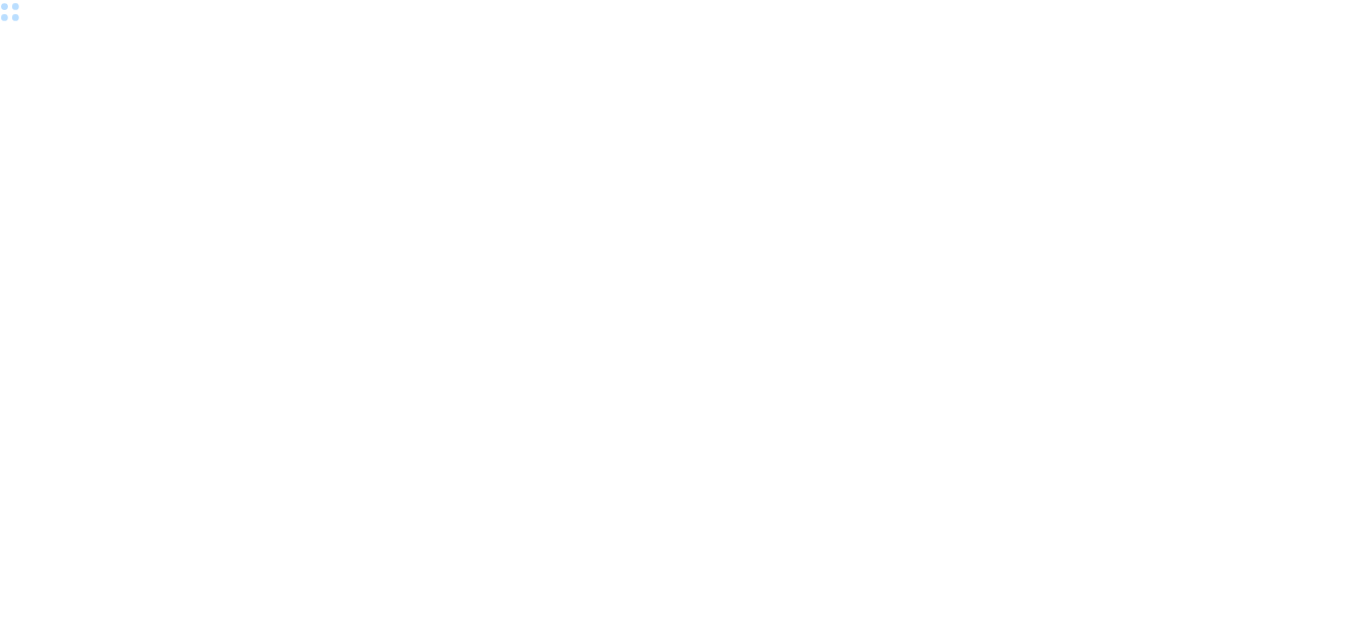 scroll, scrollTop: 0, scrollLeft: 0, axis: both 